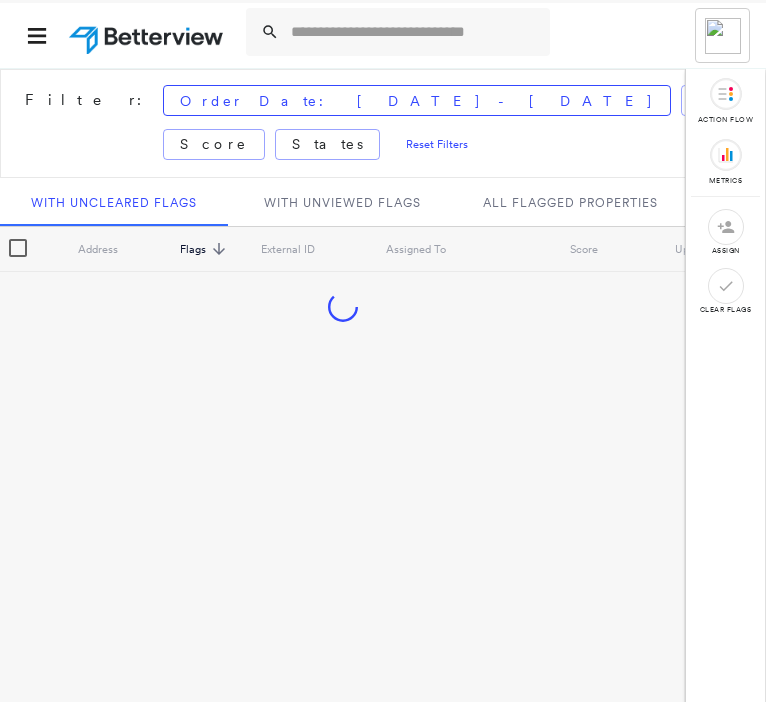 scroll, scrollTop: 0, scrollLeft: 0, axis: both 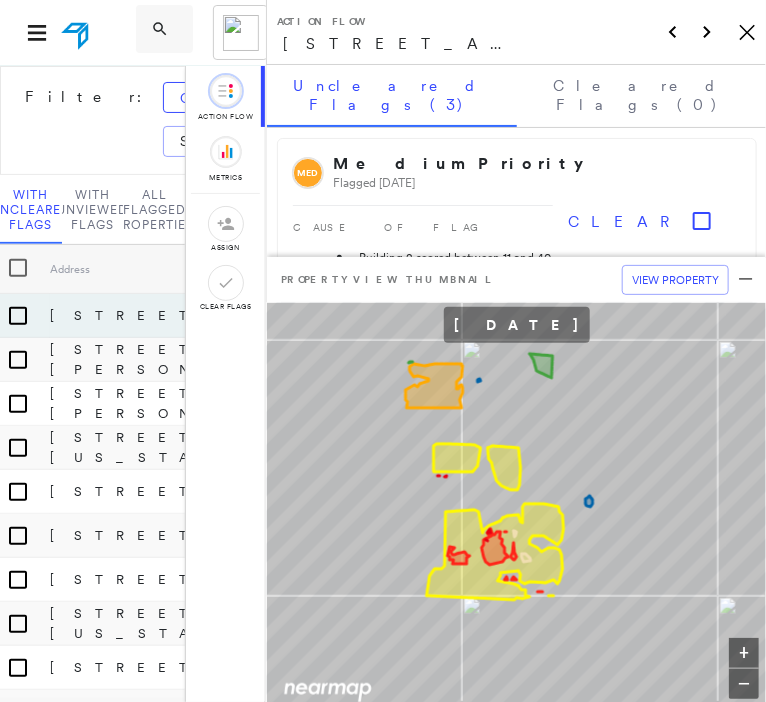 click on "Action Flow [STREET_ADDRESS] Icon_Closemodal" at bounding box center [516, 32] 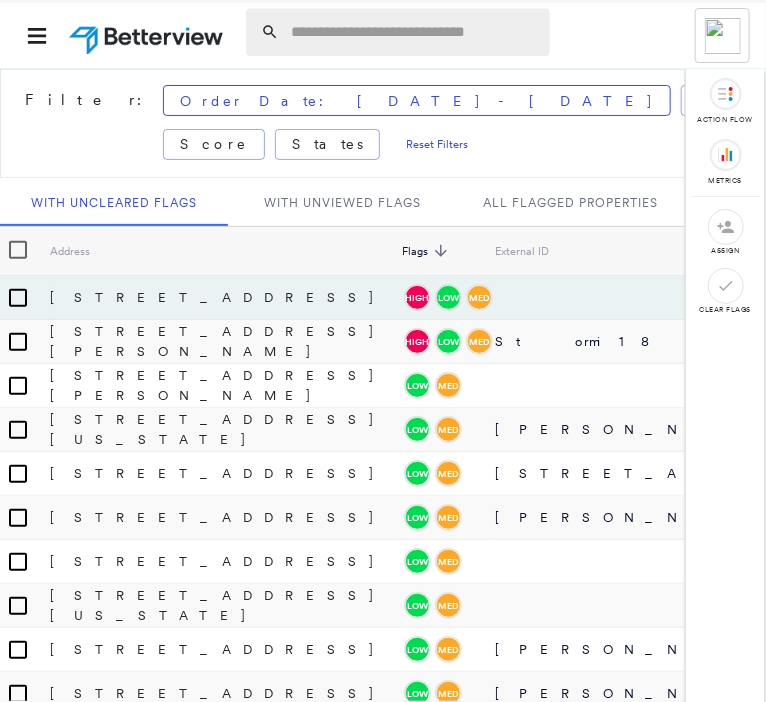 click at bounding box center [414, 32] 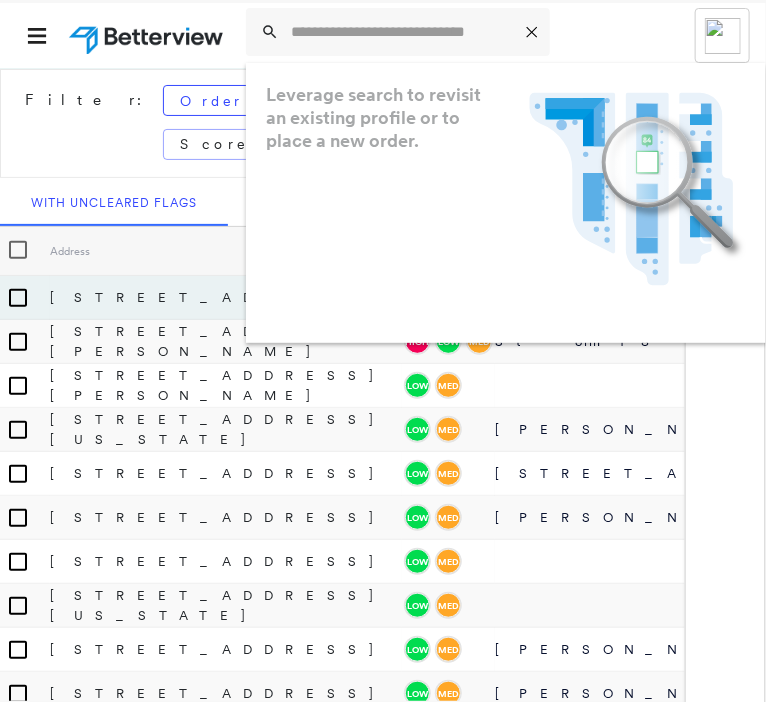 paste on "**********" 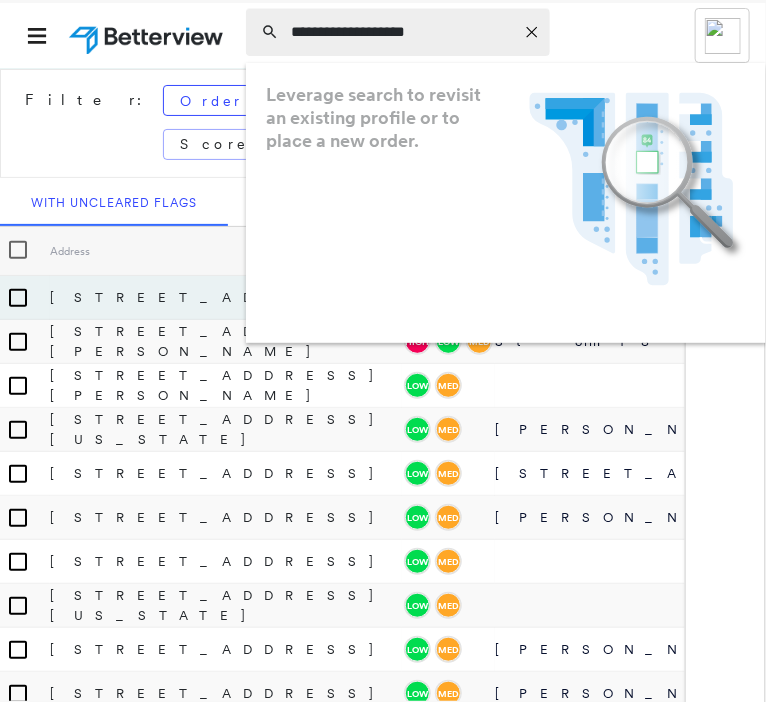 drag, startPoint x: 482, startPoint y: 49, endPoint x: -1, endPoint y: 42, distance: 483.05072 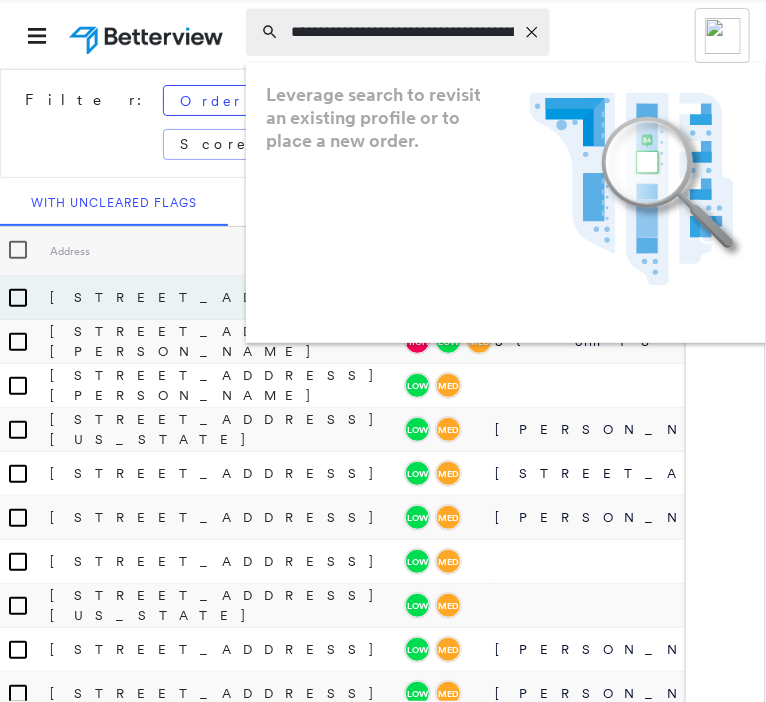 scroll, scrollTop: 0, scrollLeft: 49, axis: horizontal 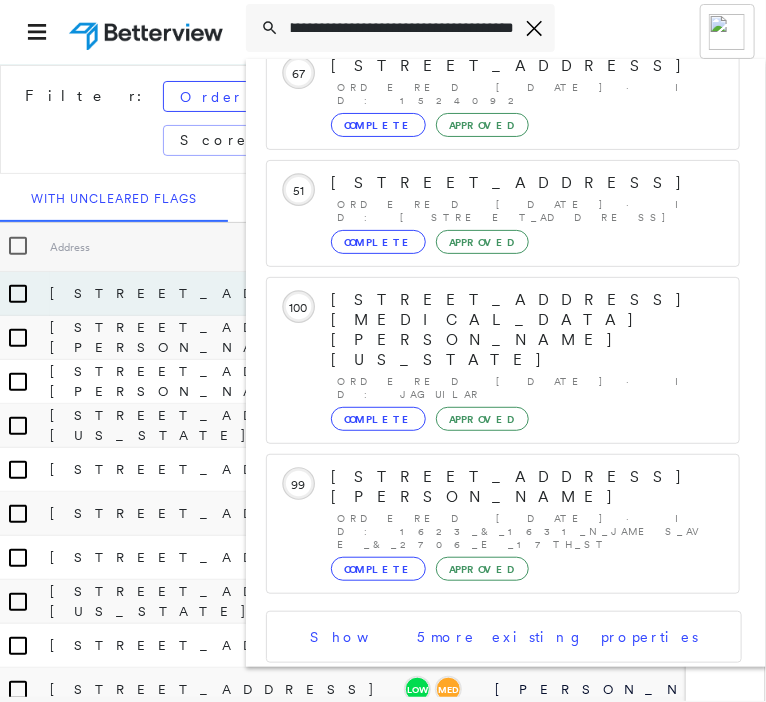 type on "**********" 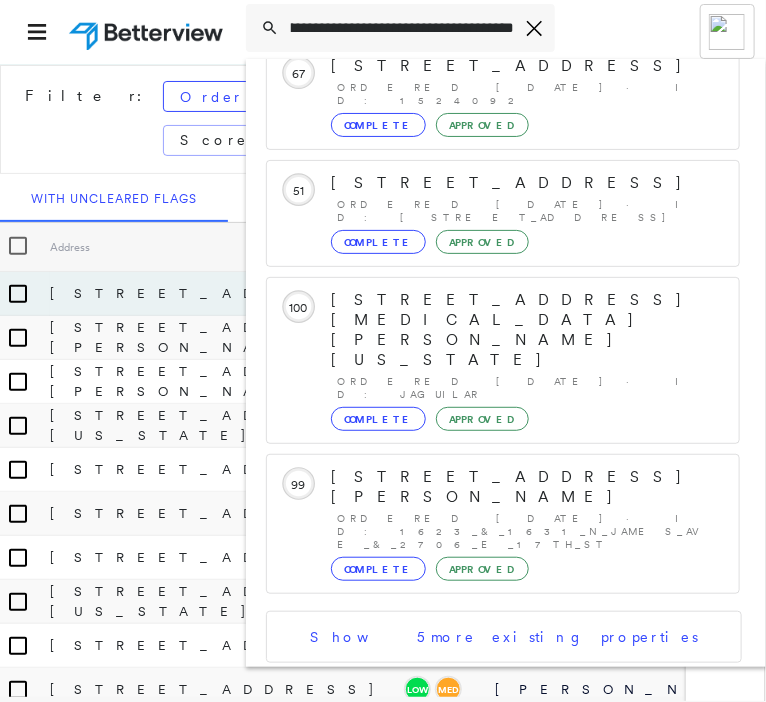 click on "[STREET_ADDRESS]" at bounding box center (491, 775) 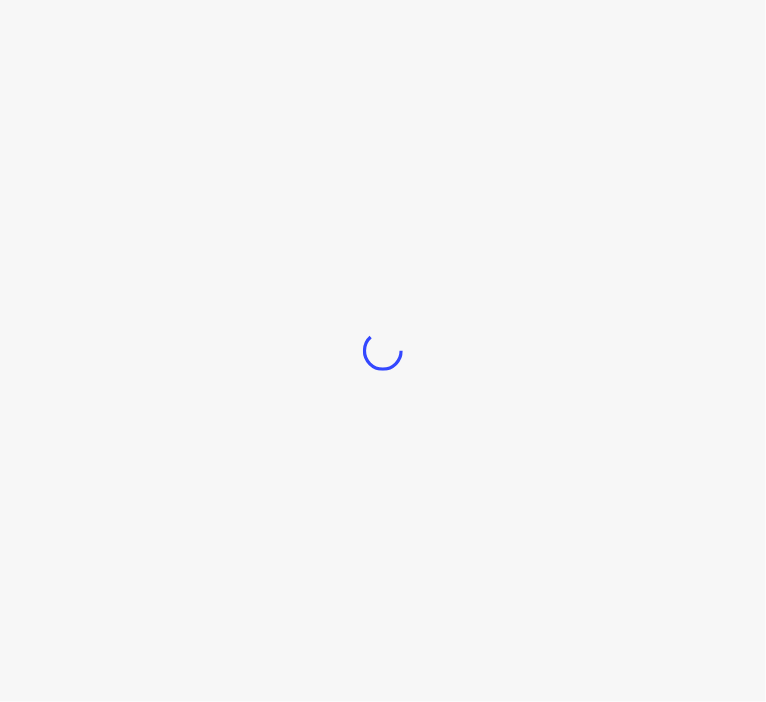 scroll, scrollTop: 0, scrollLeft: 0, axis: both 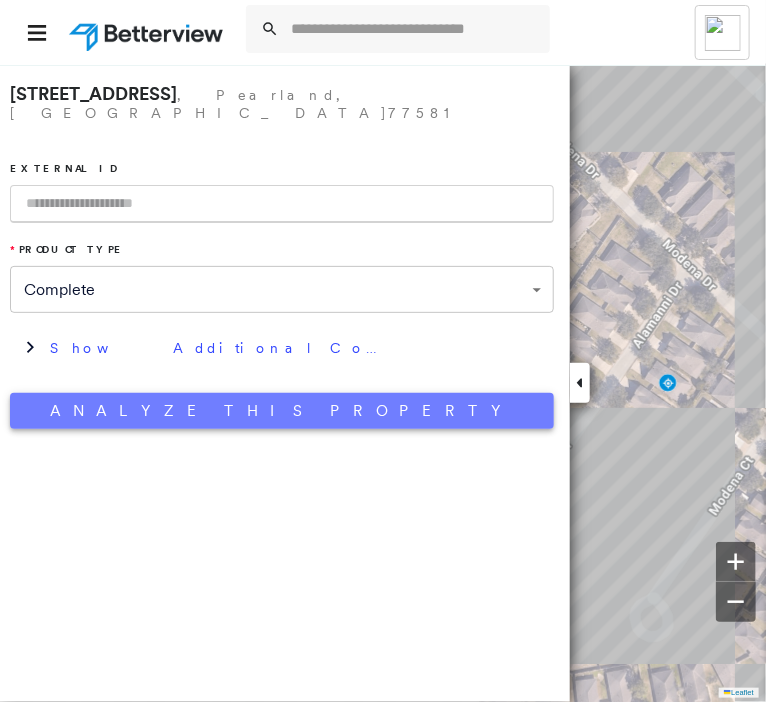 click on "Analyze This Property" at bounding box center [282, 411] 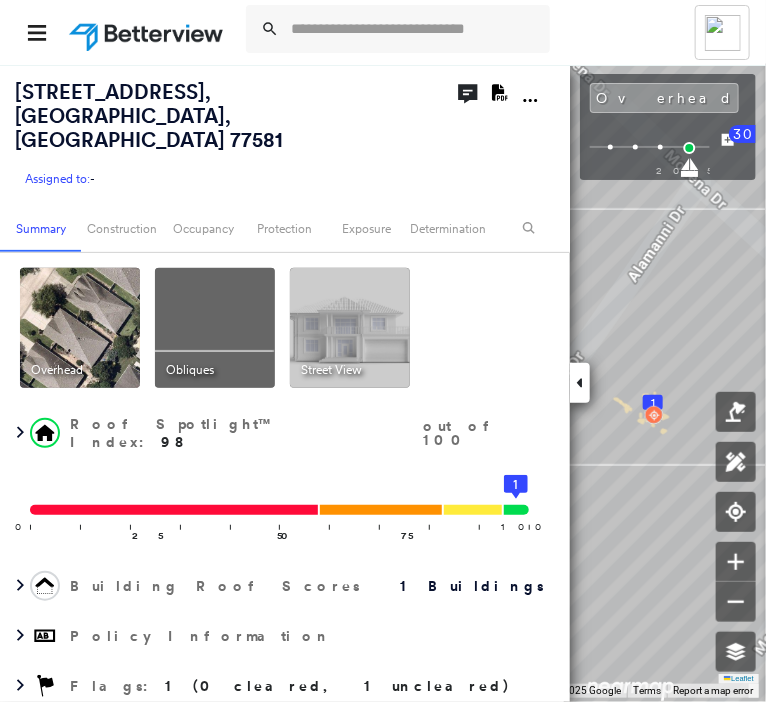 click at bounding box center (580, 383) 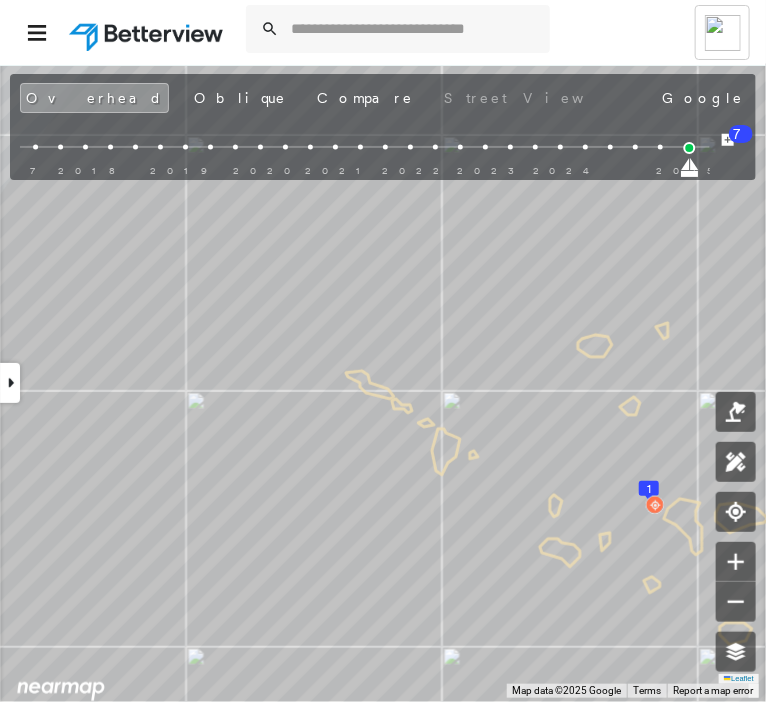 click at bounding box center [276, 166] 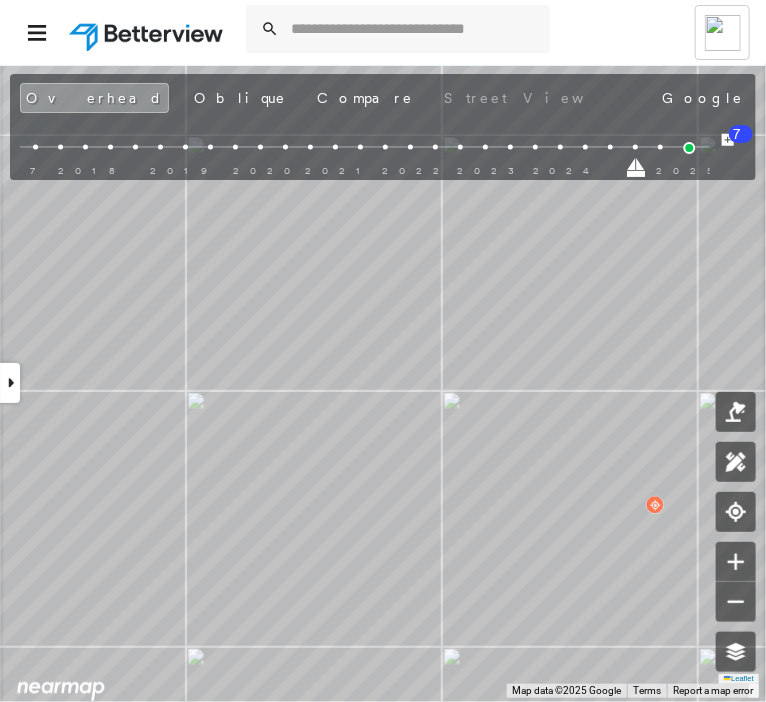 click at bounding box center [276, 166] 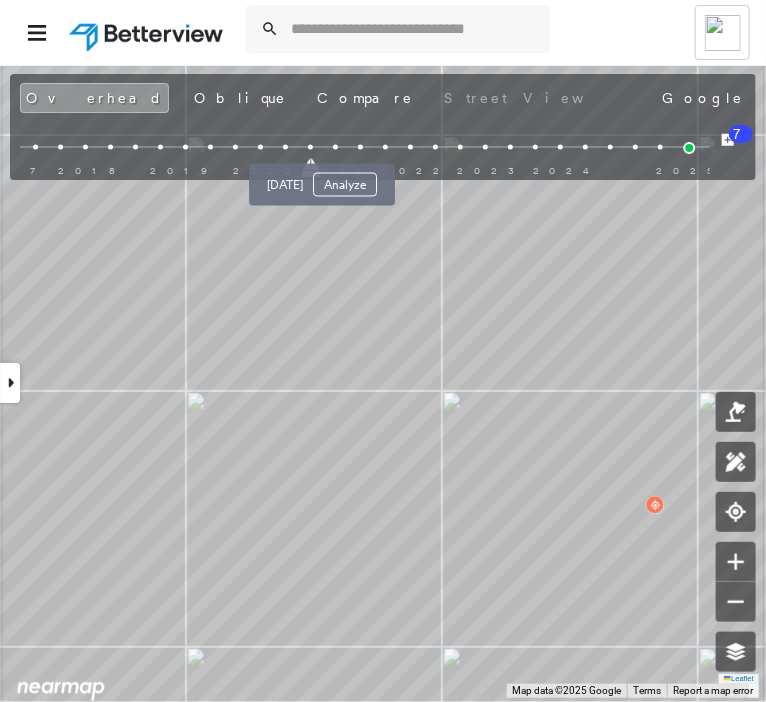 click at bounding box center (335, 147) 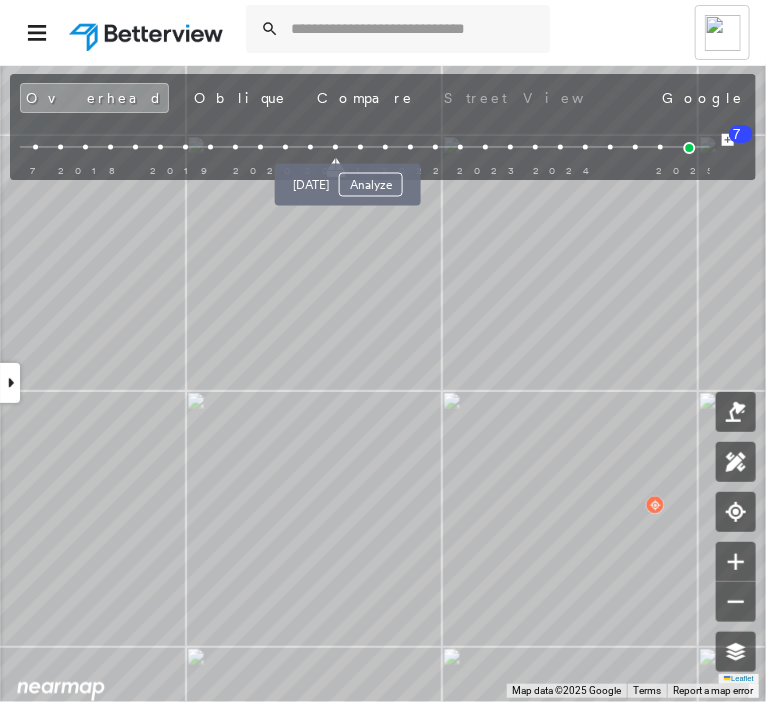 click at bounding box center (360, 147) 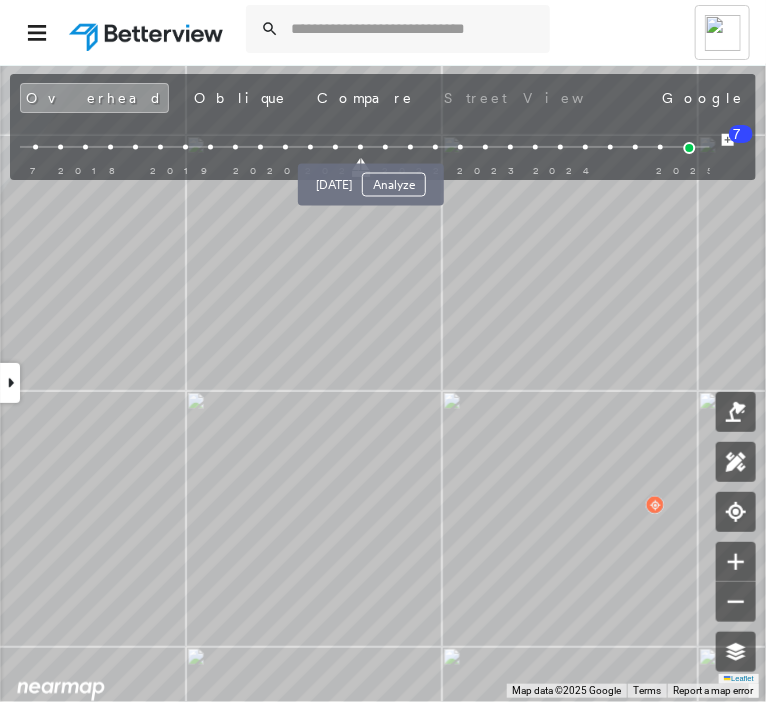 click at bounding box center [385, 147] 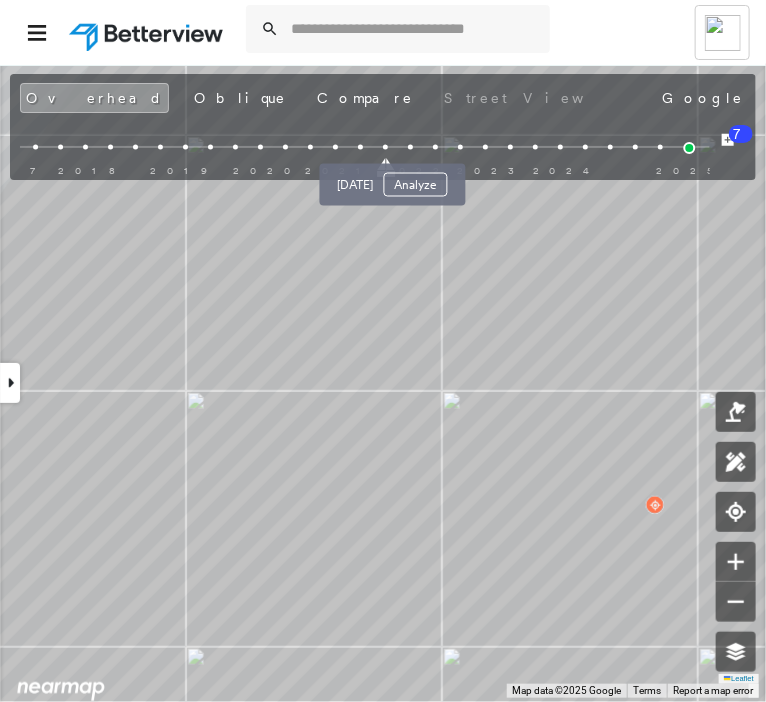 click at bounding box center [410, 147] 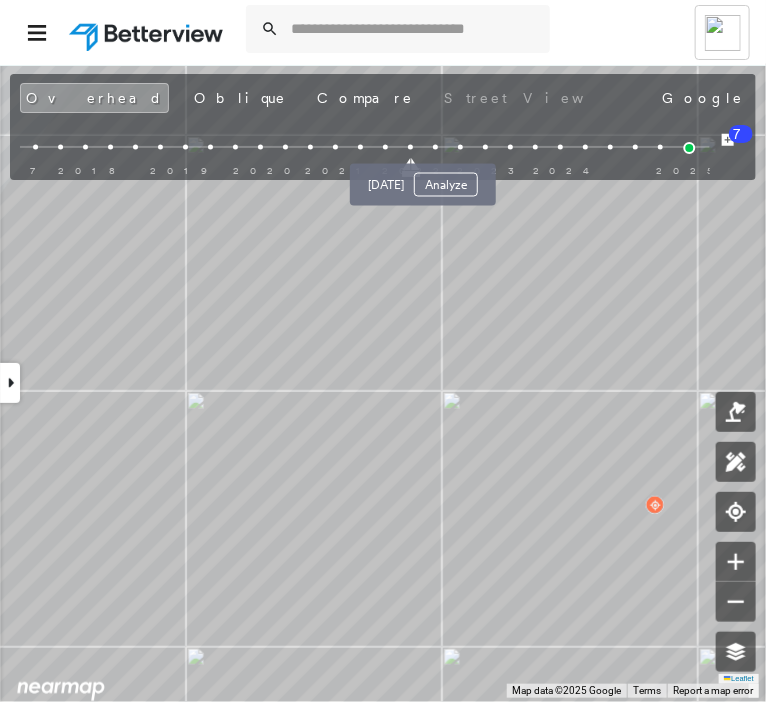 click at bounding box center (435, 147) 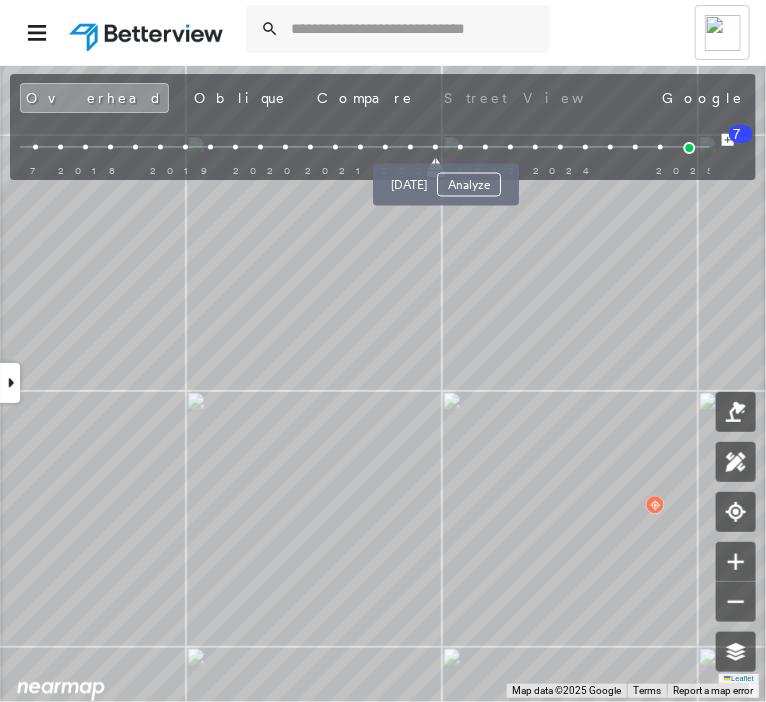 click at bounding box center (460, 147) 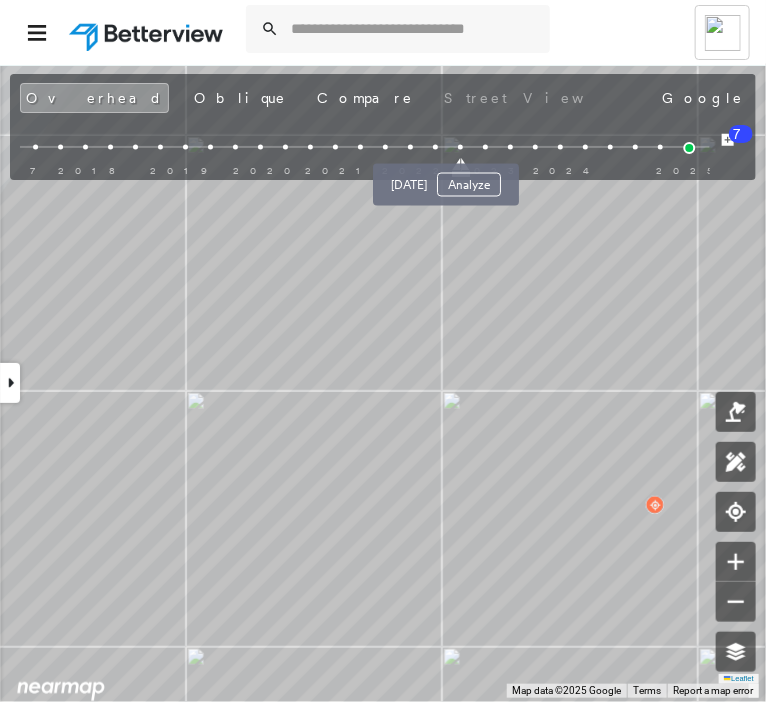 click on "[DATE] Analyze" at bounding box center (446, 179) 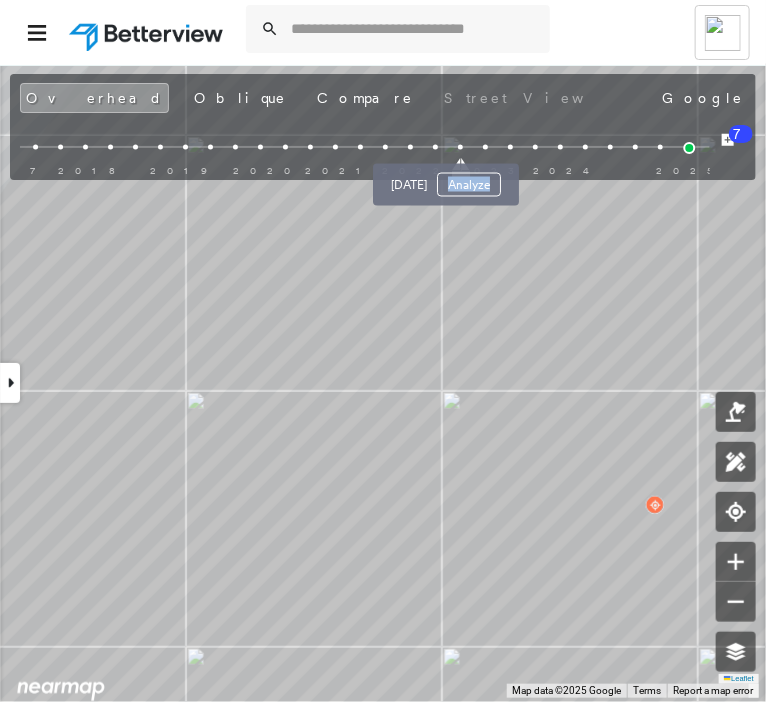 click on "[DATE] Analyze" at bounding box center [446, 179] 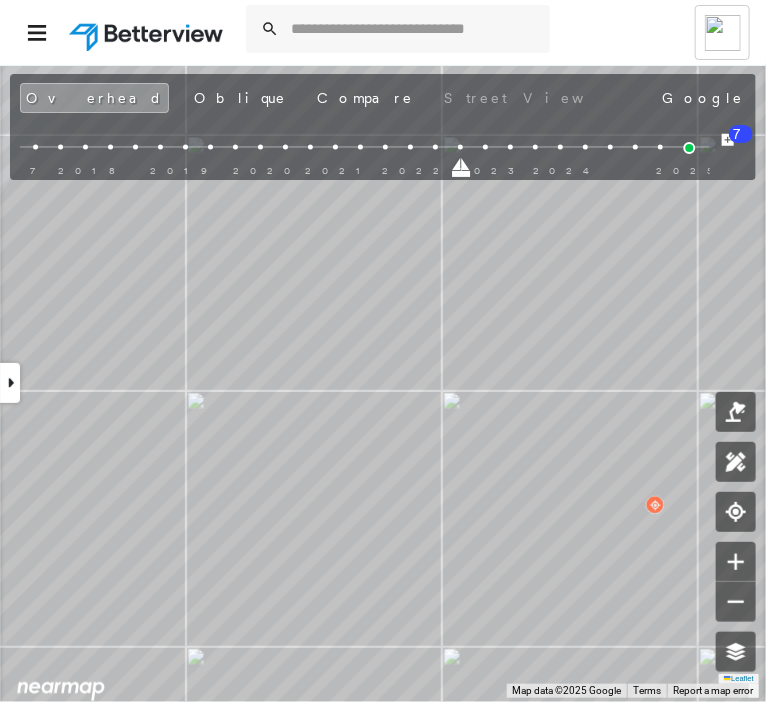 click on "2015 2017 2018 2019 2020 2021 2022 2023 2024 2025" at bounding box center (365, 150) 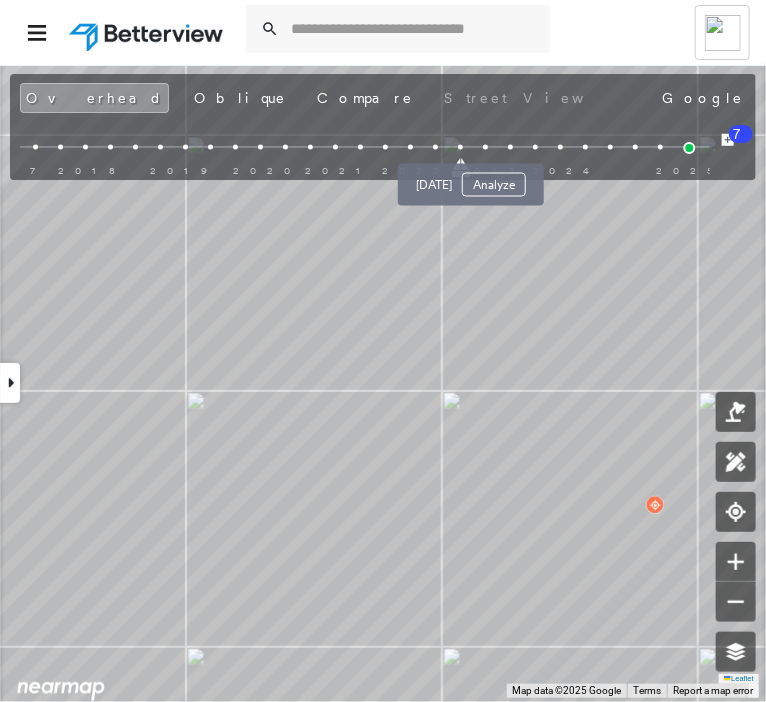 click at bounding box center [485, 147] 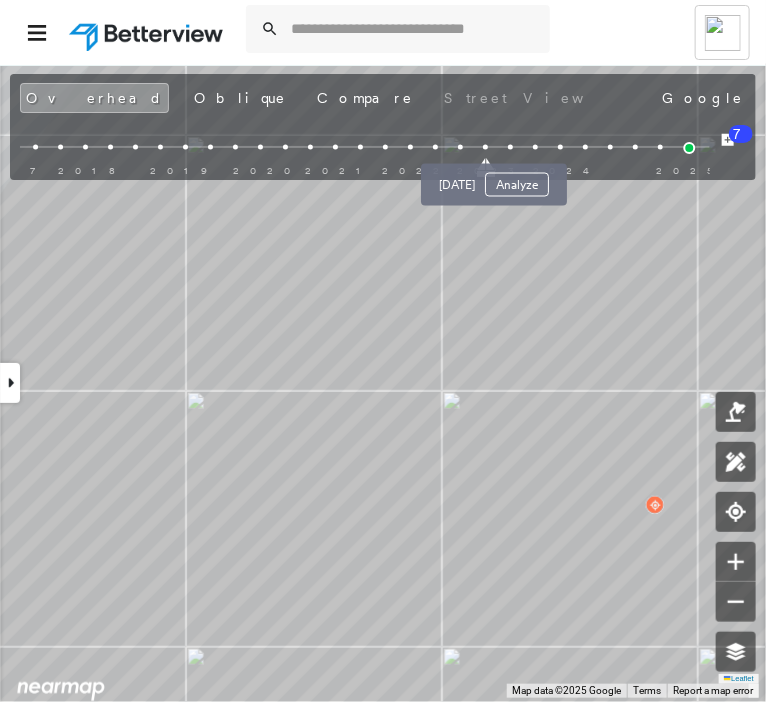 click at bounding box center (510, 147) 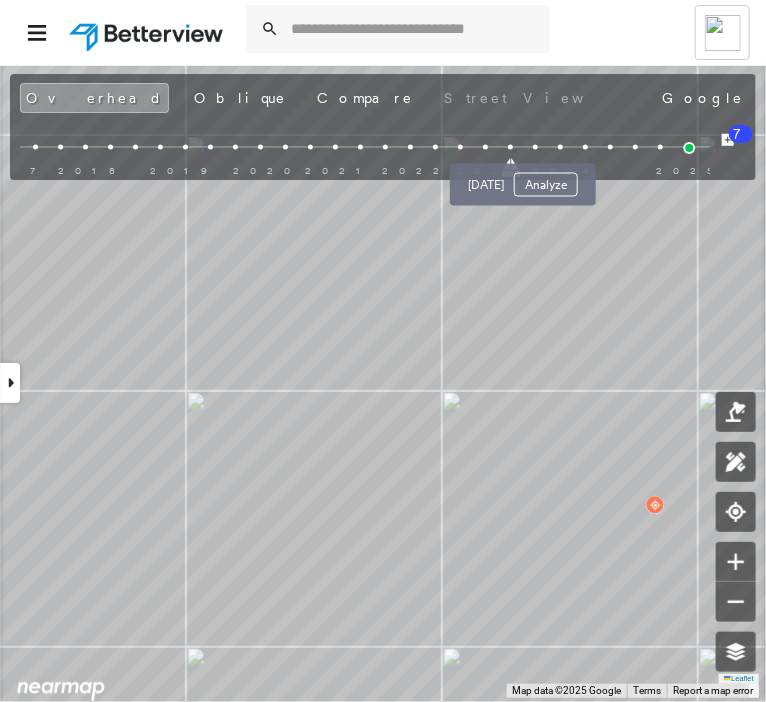 click on "[DATE] Analyze" at bounding box center [523, 179] 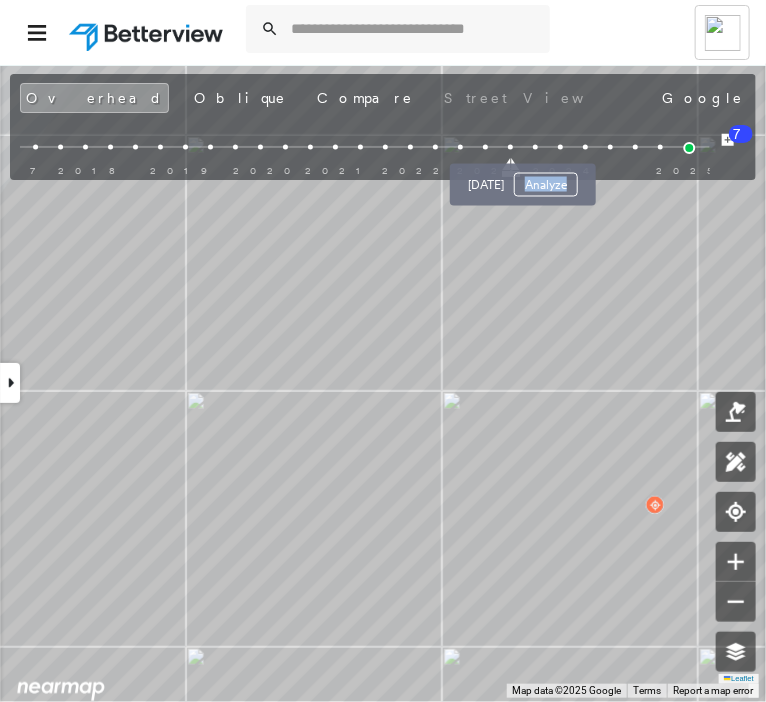 click on "[DATE] Analyze" at bounding box center [523, 179] 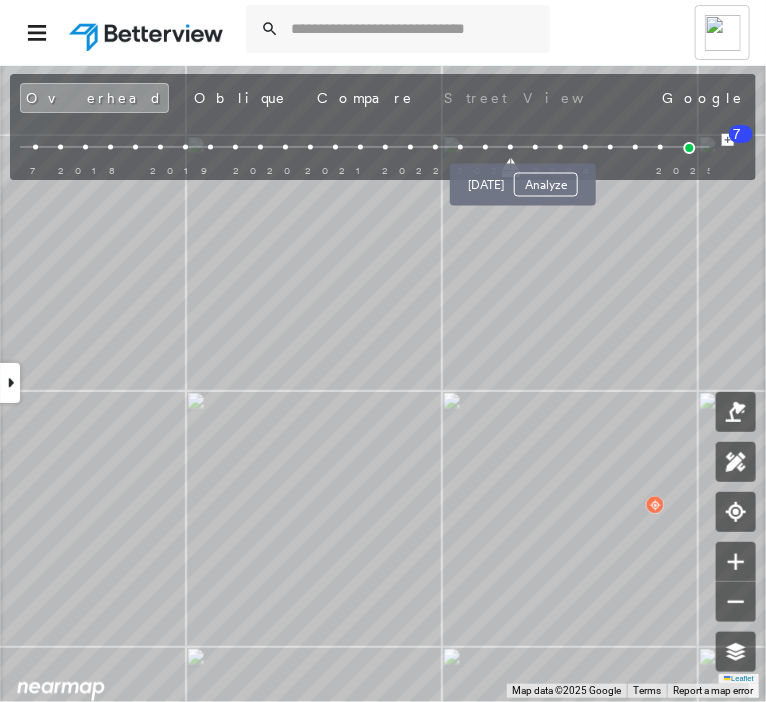 click on "[DATE] Analyze" at bounding box center (523, 179) 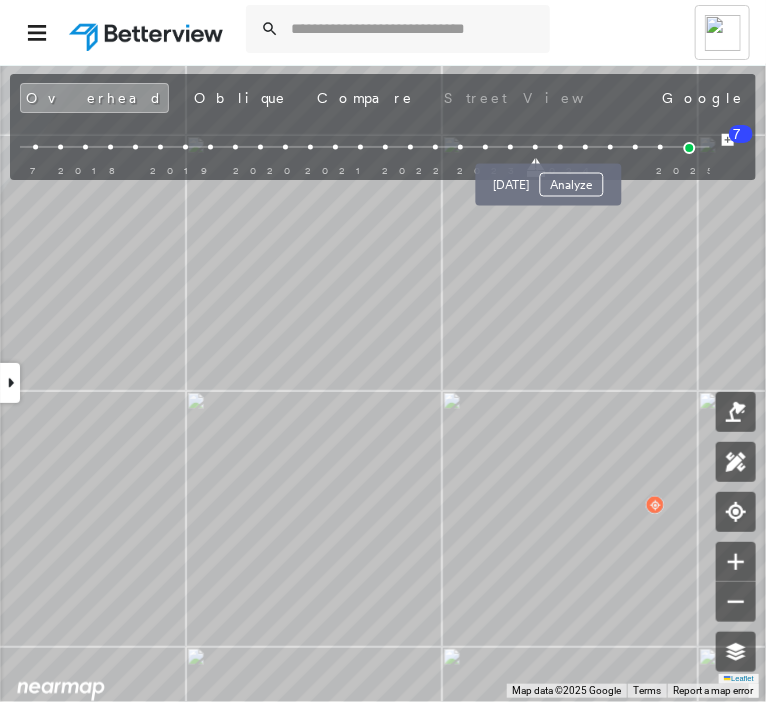click at bounding box center [560, 147] 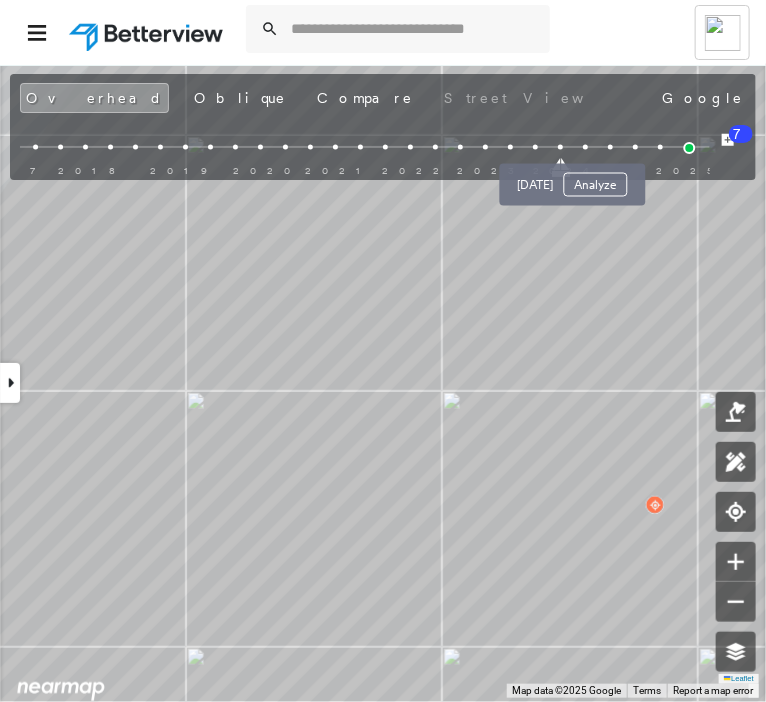 click at bounding box center (585, 147) 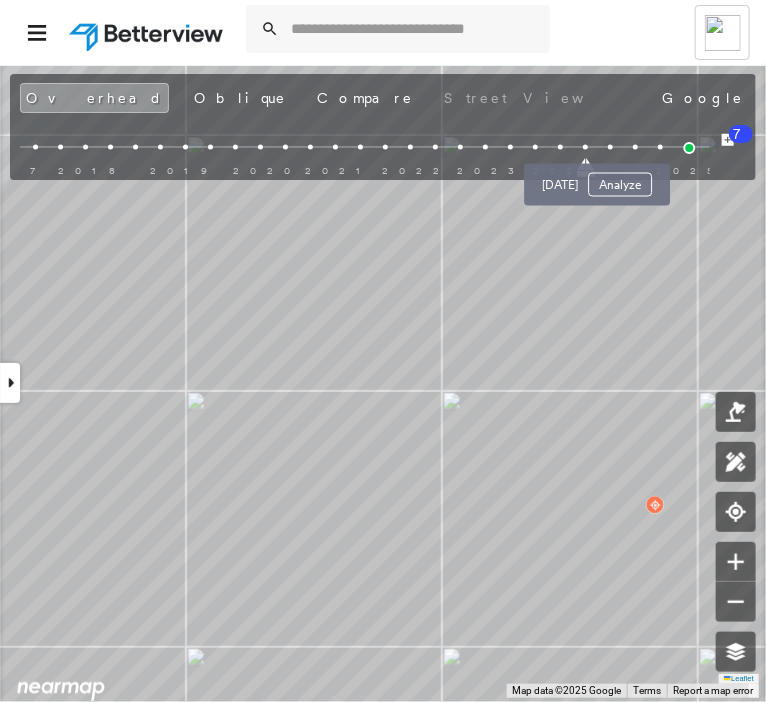 click at bounding box center [610, 147] 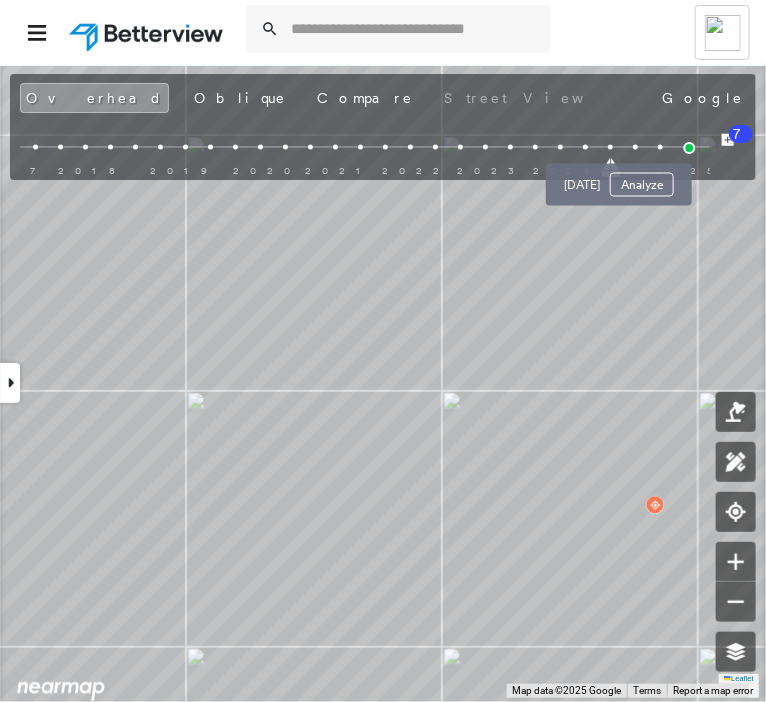 click at bounding box center (635, 147) 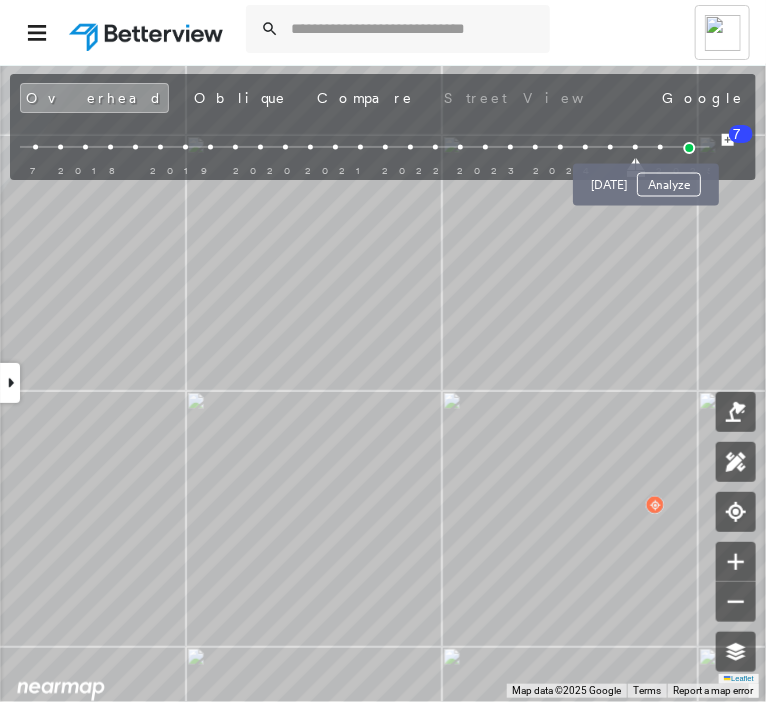 click on "[DATE] Analyze" at bounding box center (646, 179) 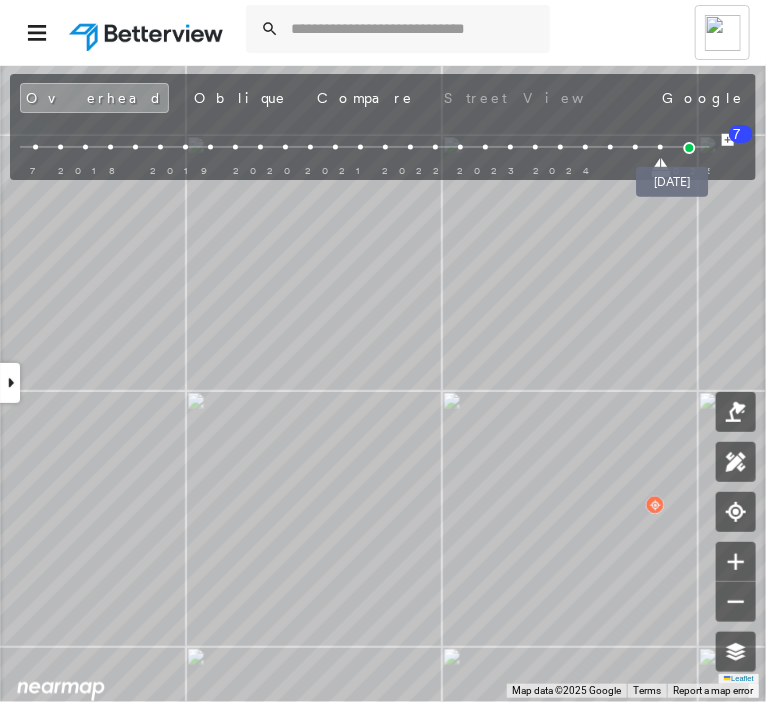 click on "2015 2017 2018 2019 2020 2021 2022 2023 2024 2025" at bounding box center [365, 150] 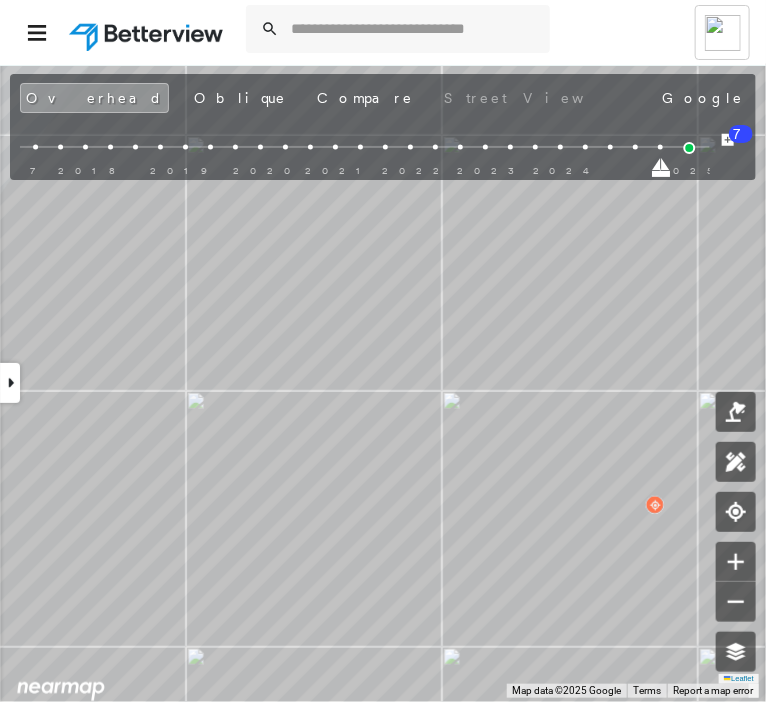 click on "2015 2017 2018 2019 2020 2021 2022 2023 2024 2025" at bounding box center [365, 150] 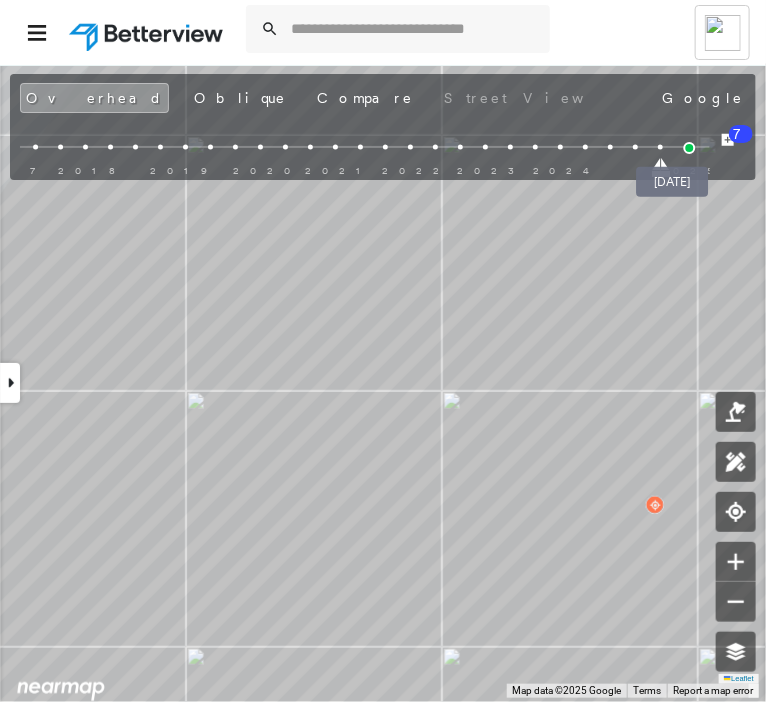 click at bounding box center (689, 148) 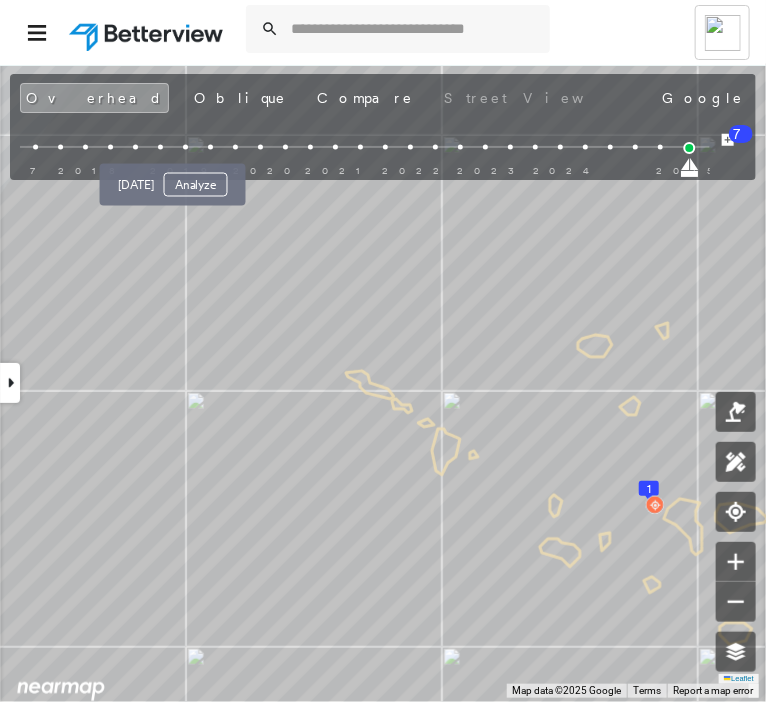 click on "[DATE] Analyze" at bounding box center [173, 179] 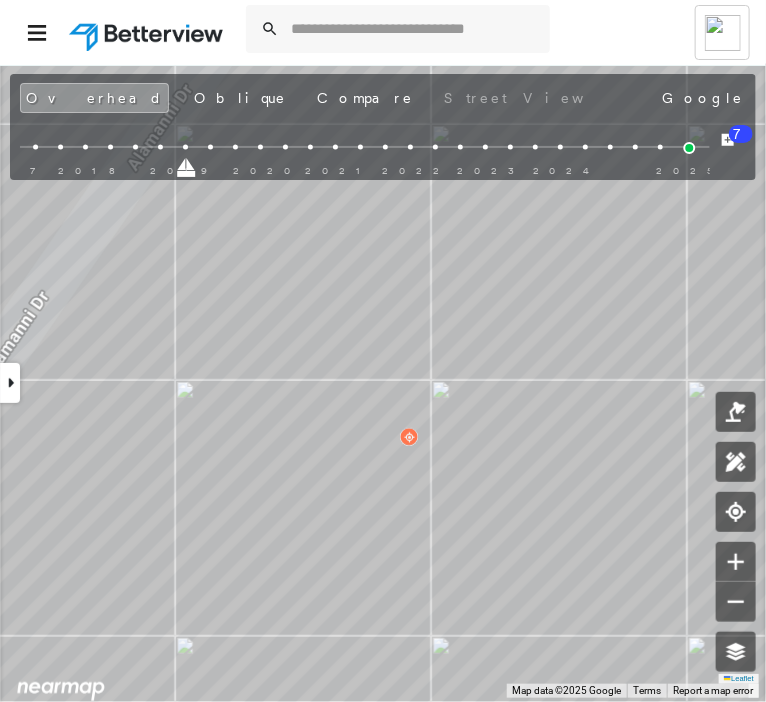 click at bounding box center [60, 147] 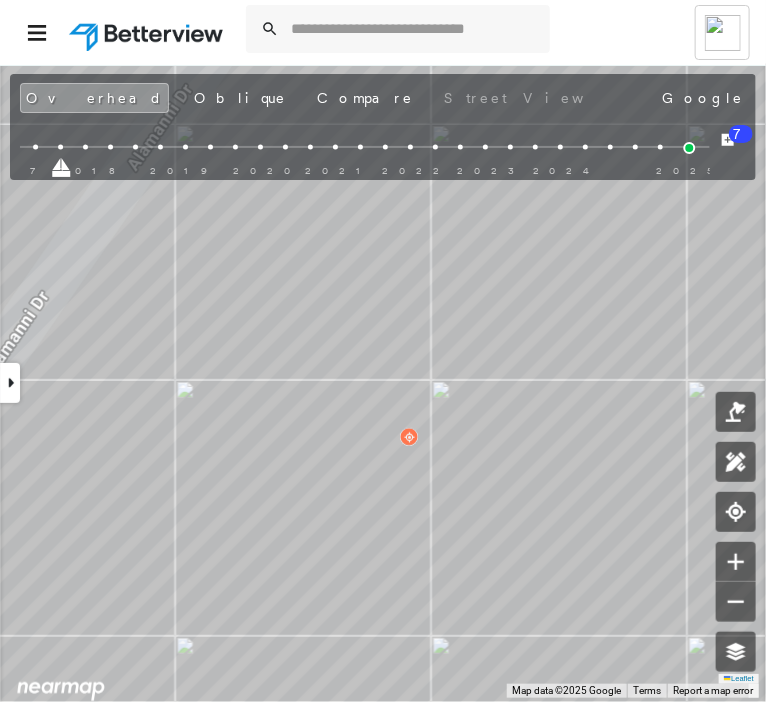 click on "2015 2017 2018 2019 2020 2021 2022 2023 2024 2025" at bounding box center (365, 150) 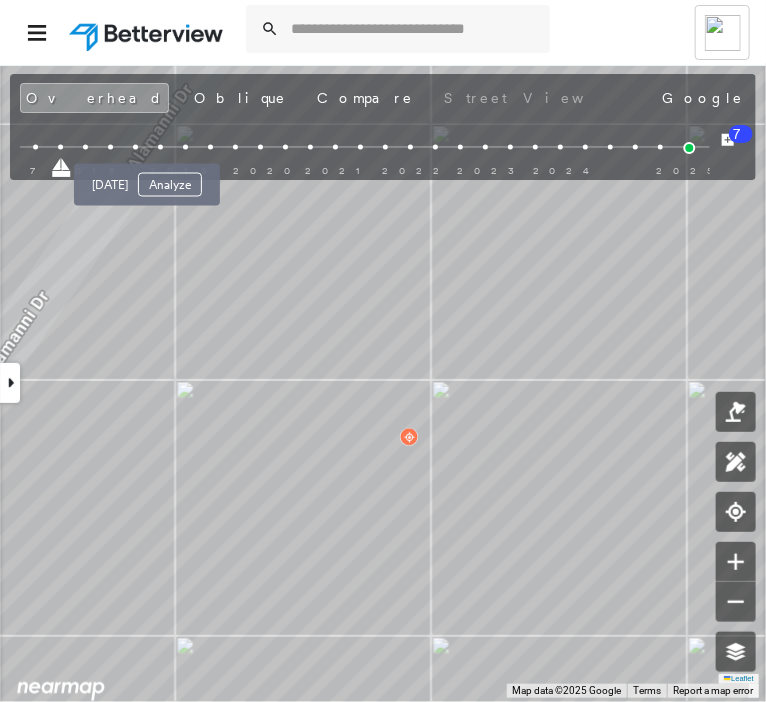 click at bounding box center (160, 147) 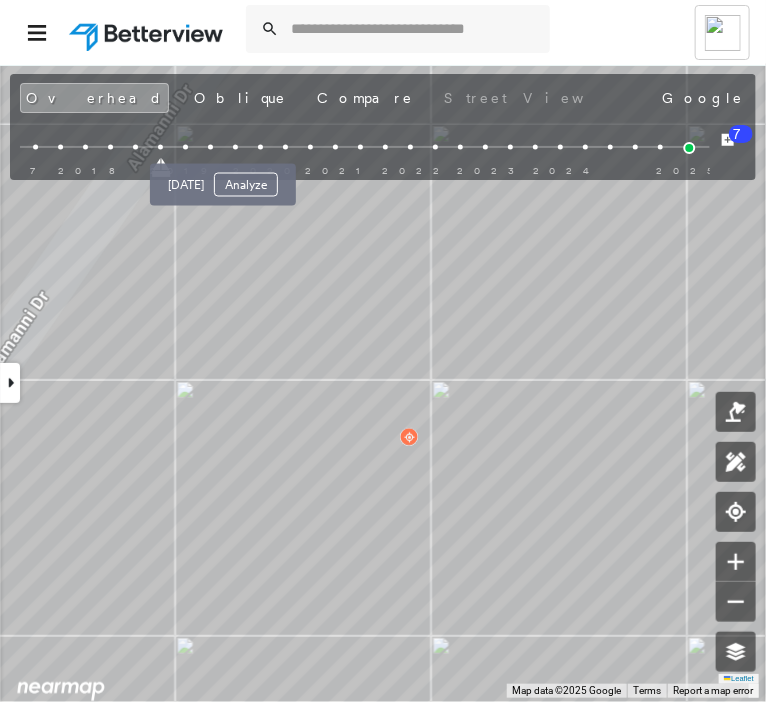 click at bounding box center (235, 147) 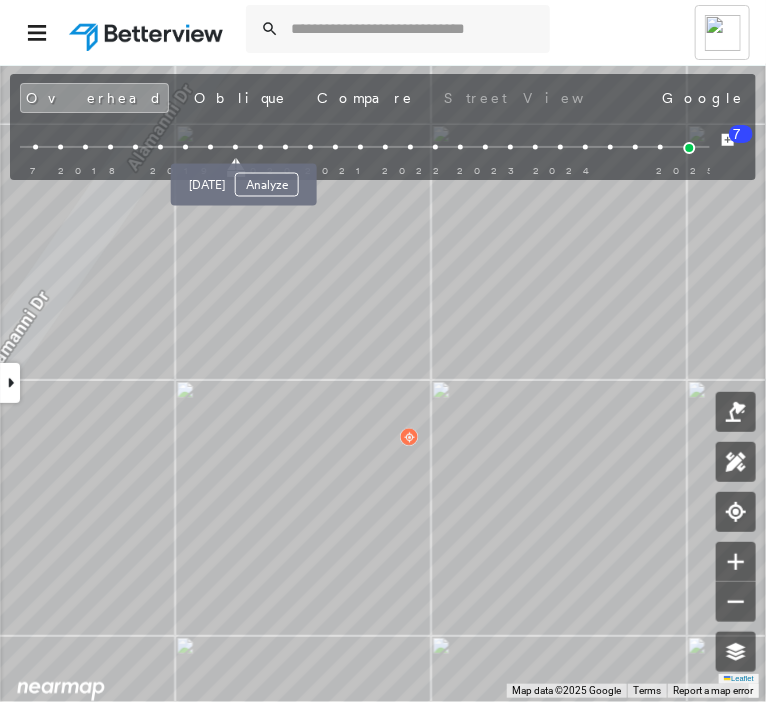 click at bounding box center (260, 147) 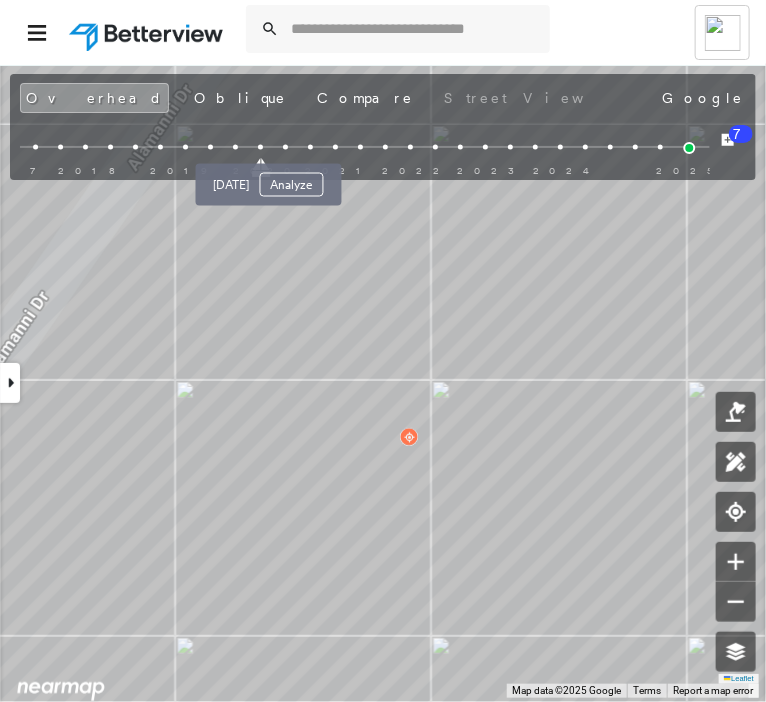 click at bounding box center (285, 147) 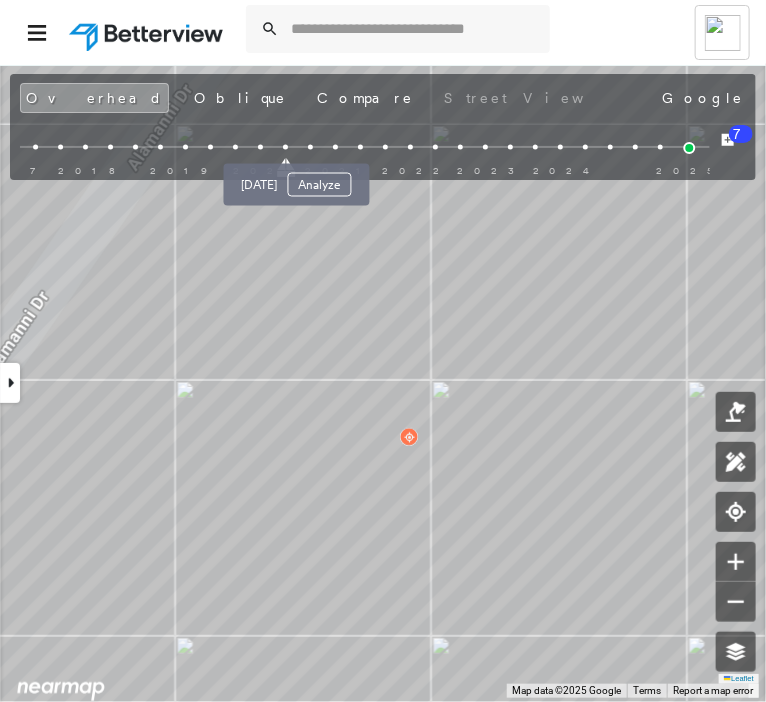 click at bounding box center [310, 147] 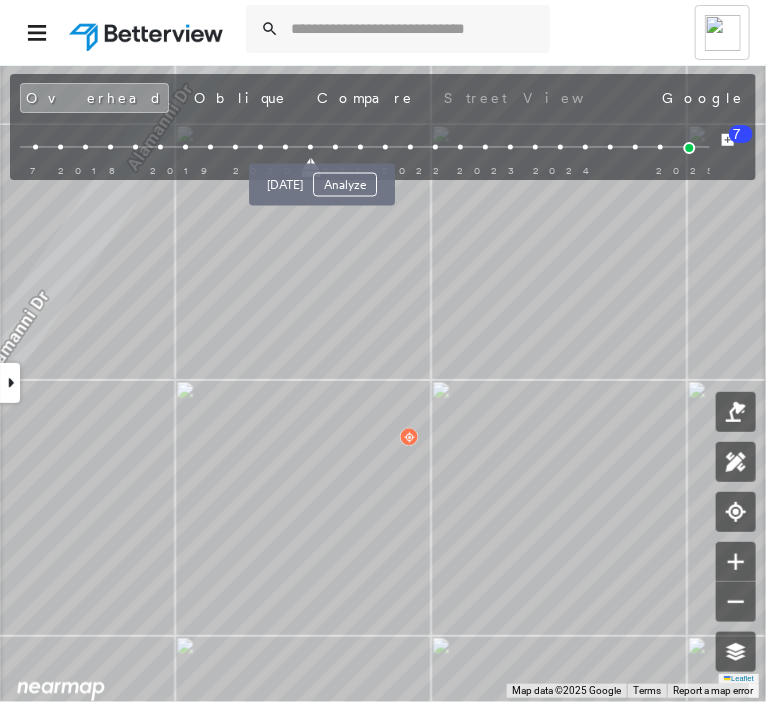 click at bounding box center [335, 147] 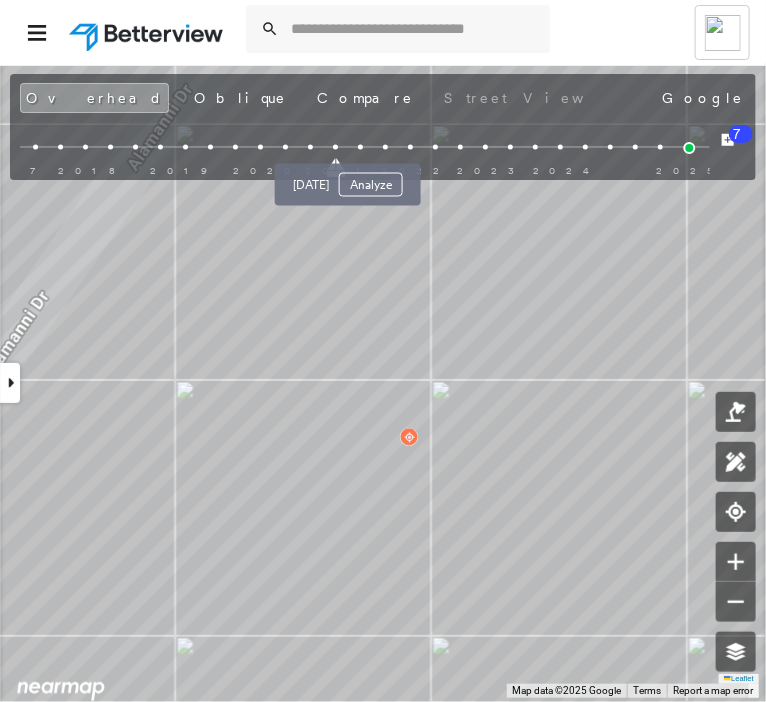 click at bounding box center (360, 147) 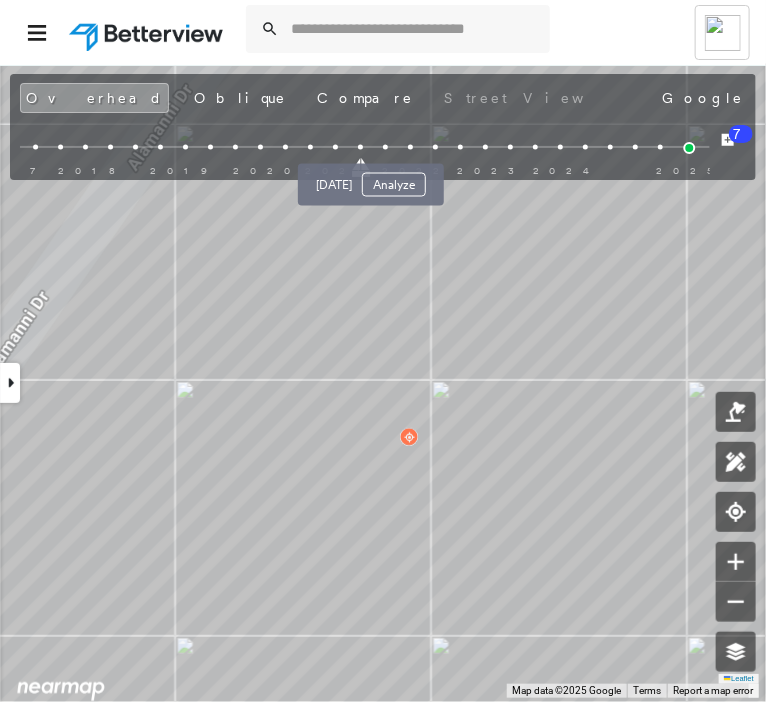 click at bounding box center (385, 147) 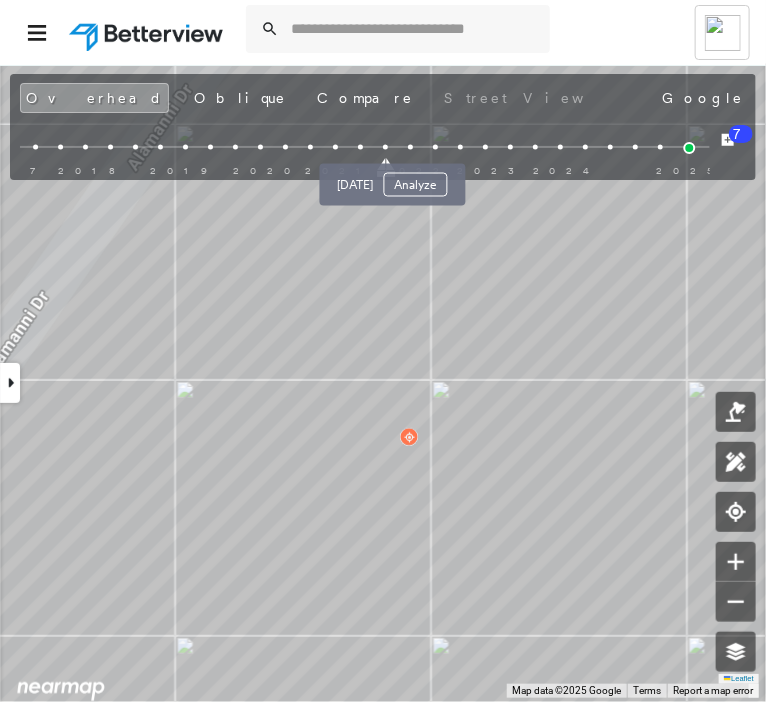 click at bounding box center [410, 147] 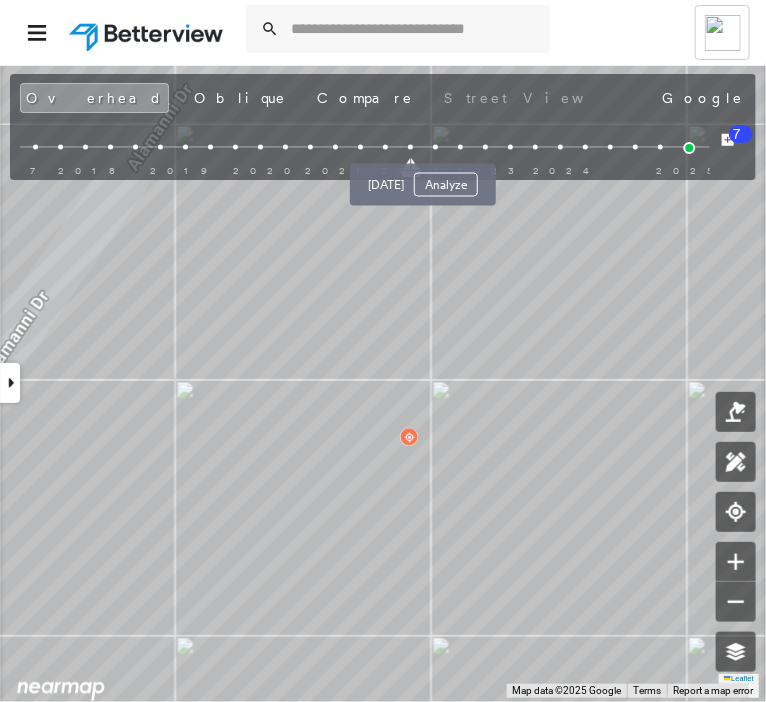 click at bounding box center (435, 147) 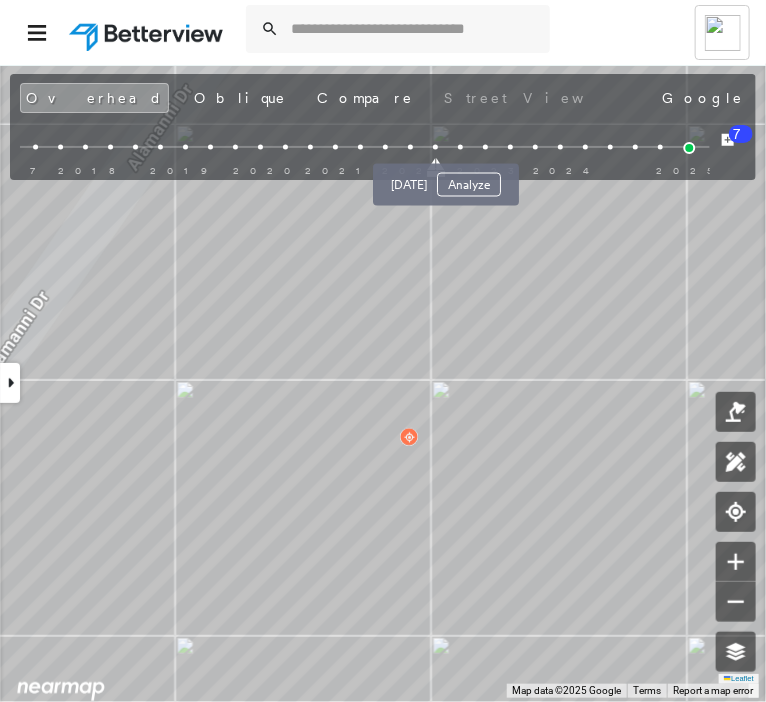 click at bounding box center (460, 147) 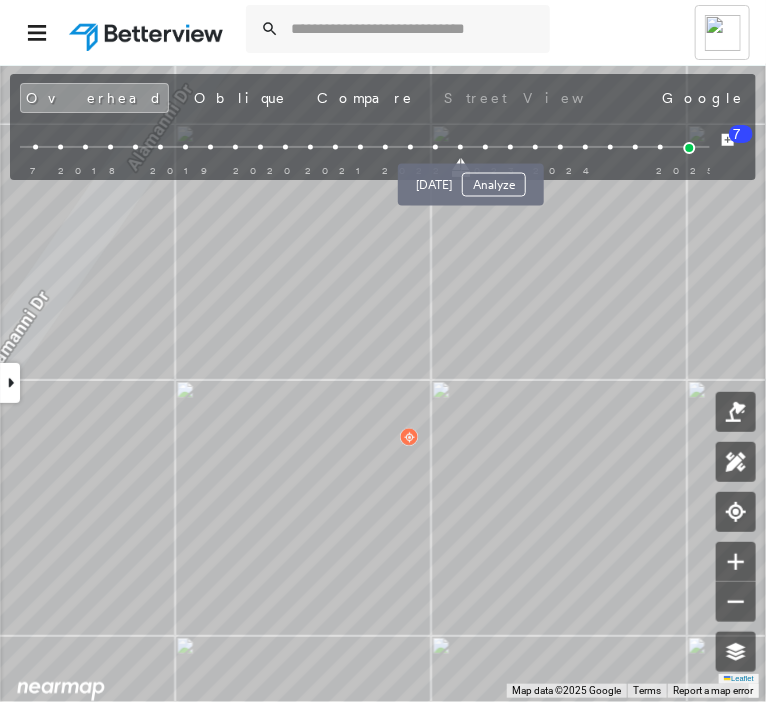 click at bounding box center (485, 147) 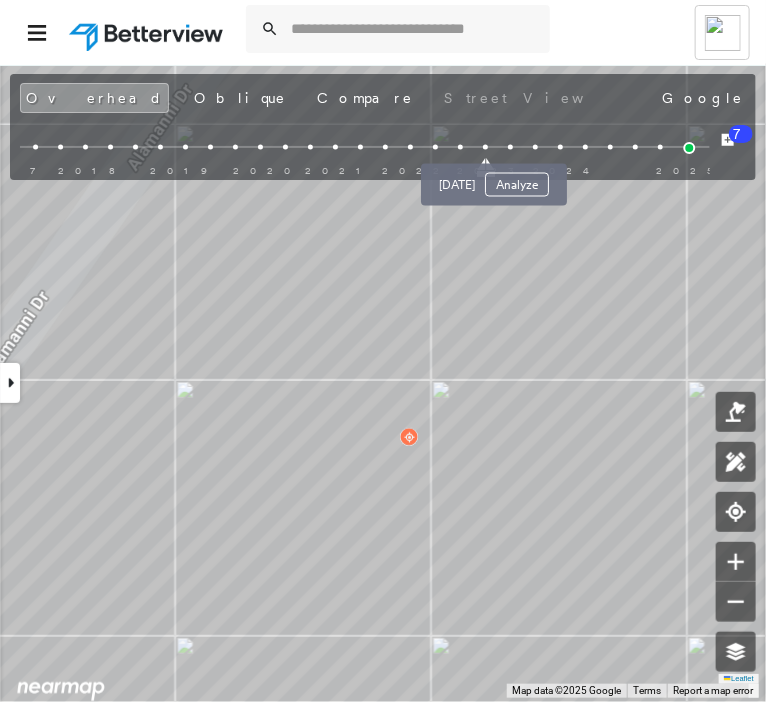click at bounding box center (510, 147) 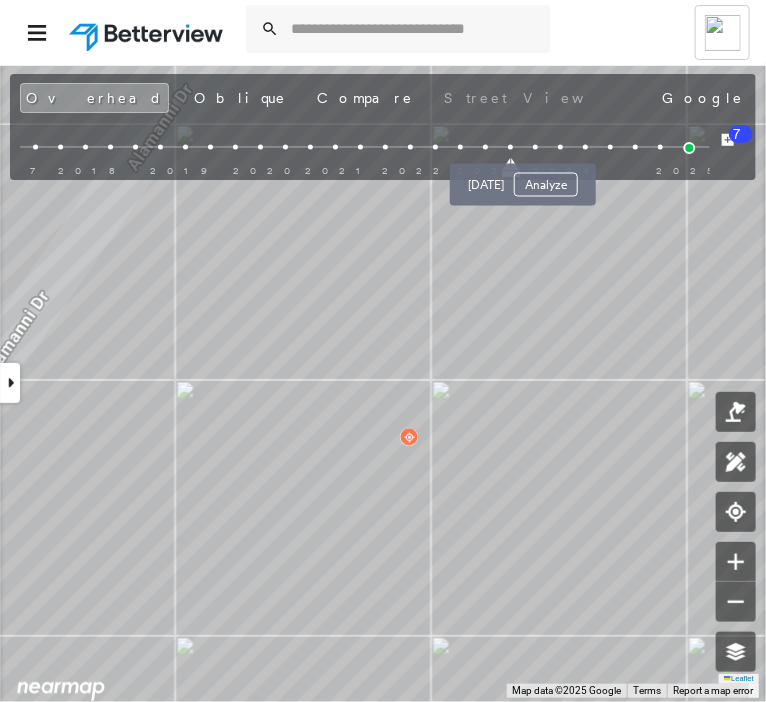 click at bounding box center [535, 147] 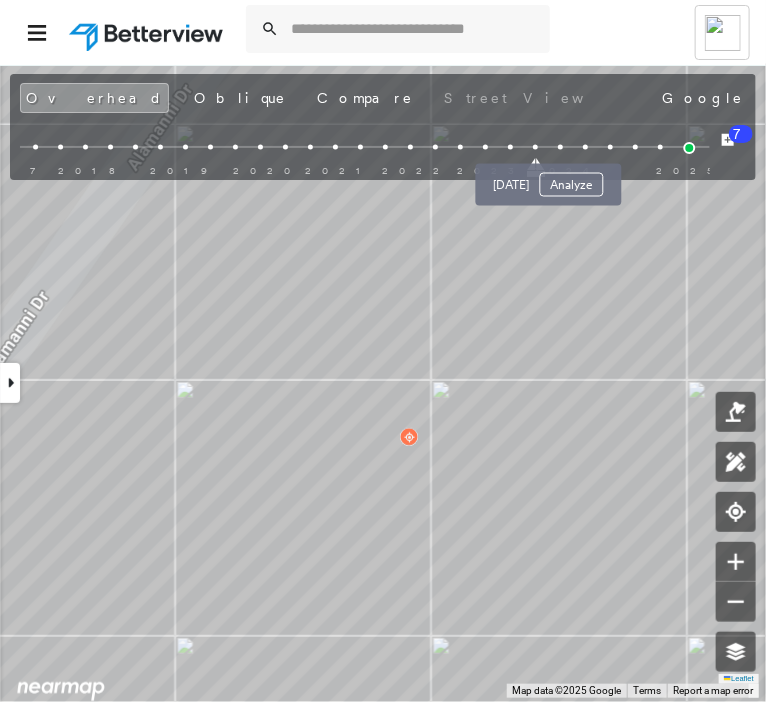 click at bounding box center [560, 147] 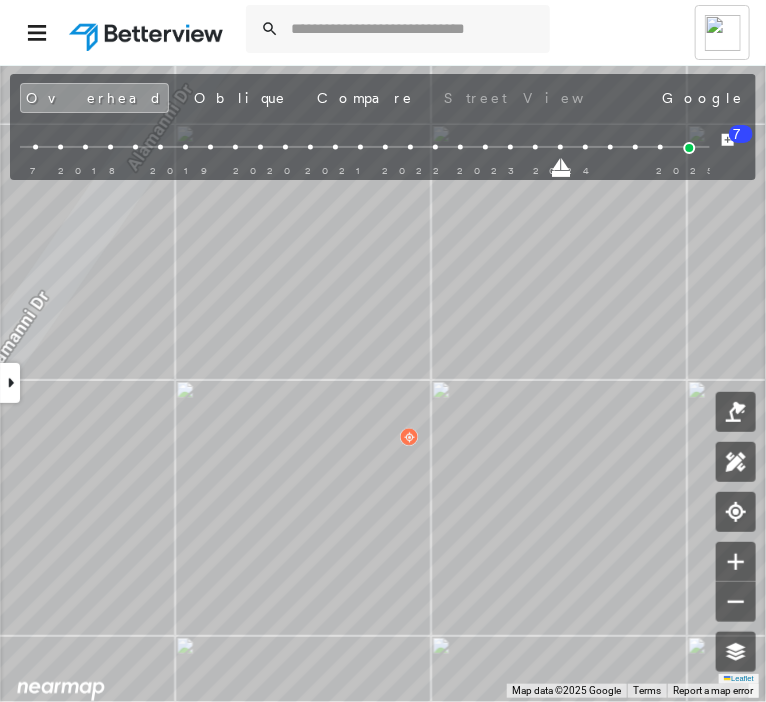 click on "2015 2017 2018 2019 2020 2021 2022 2023 2024 2025" at bounding box center [365, 150] 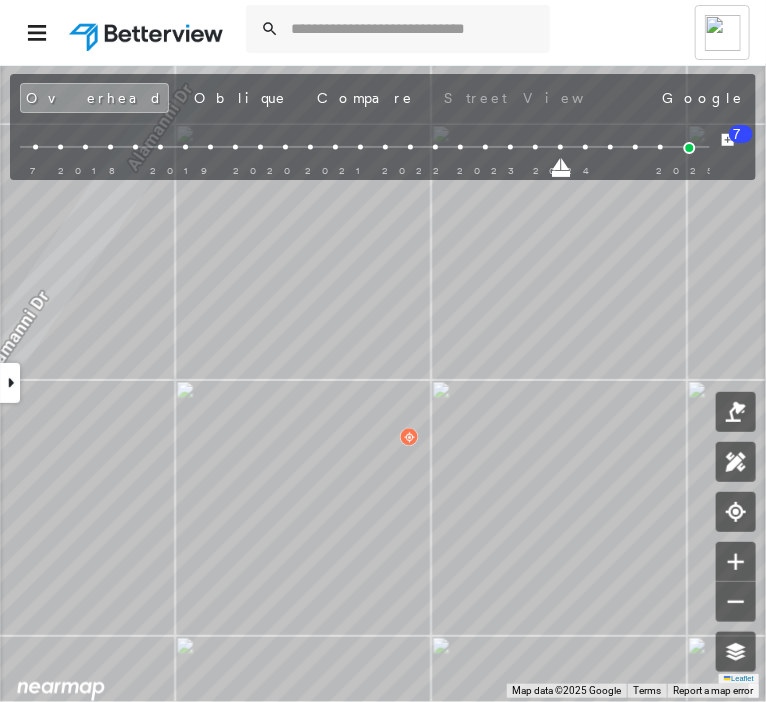 click at bounding box center (35, 147) 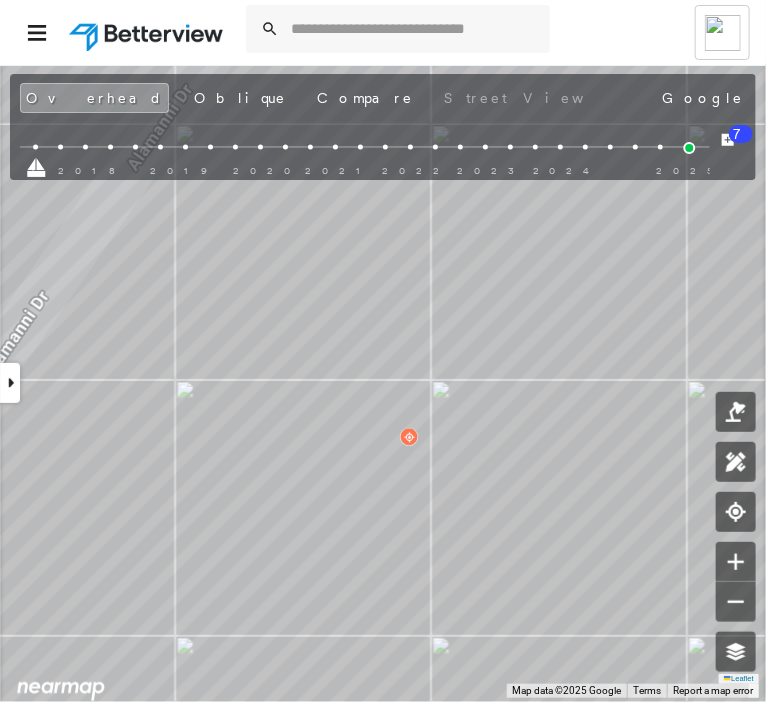 drag, startPoint x: 188, startPoint y: 121, endPoint x: 339, endPoint y: 114, distance: 151.16217 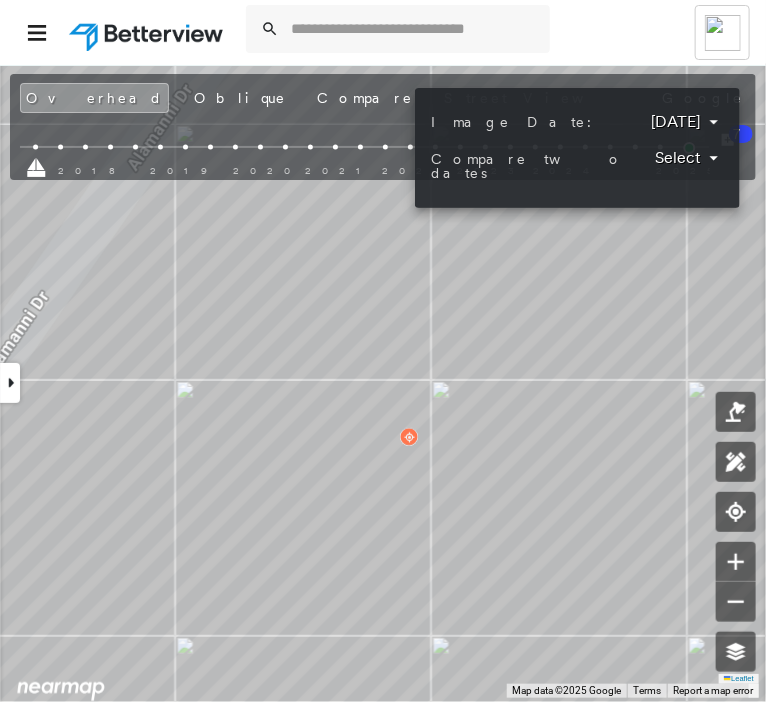 click on "Tower [PERSON_NAME] [PERSON_NAME] Orchid Insurance  -   Personal Lines [STREET_ADDRESS] Assigned to:  - Assigned to:  - Assigned to:  - Open Comments Download PDF Report Summary Construction Occupancy Protection Exposure Determination Looking for roof spotlights? Analyze this date Overhead Obliques Street View Roof Spotlight™ Index 0 100 25 50 75 1 Building Roof Scores 0 Buildings Policy Information Flags :  1 (0 cleared, 1 uncleared) Construction Occupancy Place Detail Protection Exposure FEMA Risk Index Flood Regional Hazard: 1   out of  5 Additional Perils Determination Flags :  1 (0 cleared, 1 uncleared) Uncleared Flags (1) Cleared Flags  (0) Low Low Priority Flagged [DATE] Clear Action Taken New Entry History Quote/New Business Terms & Conditions Added ACV Endorsement Added Cosmetic Endorsement Inspection/Loss Control Report Information Added to Inspection Survey Onsite Inspection Ordered Determined No Inspection Needed General Used Report to Further Agent/Insured Discussion Save 7" at bounding box center [383, 351] 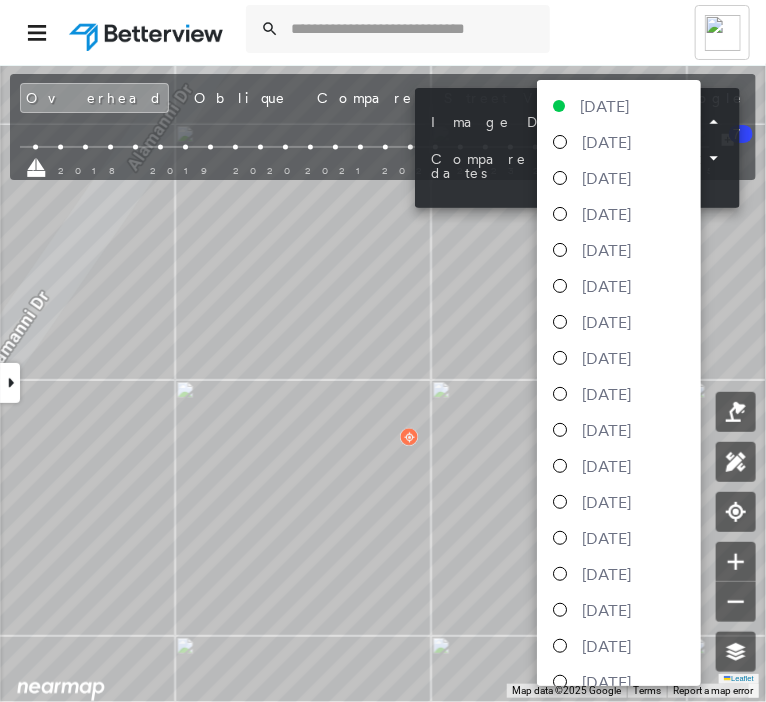 scroll, scrollTop: 634, scrollLeft: 0, axis: vertical 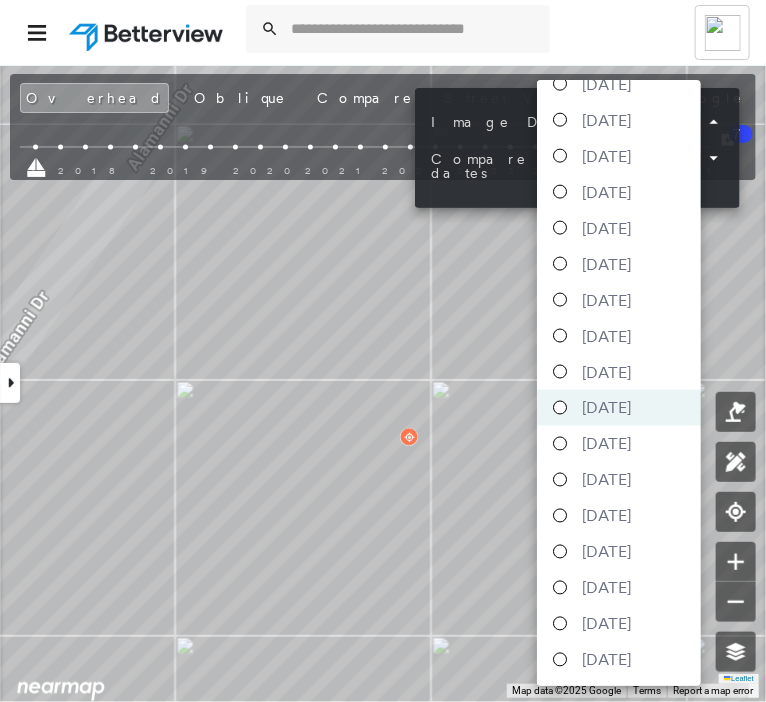 click on "[DATE]" at bounding box center (606, 660) 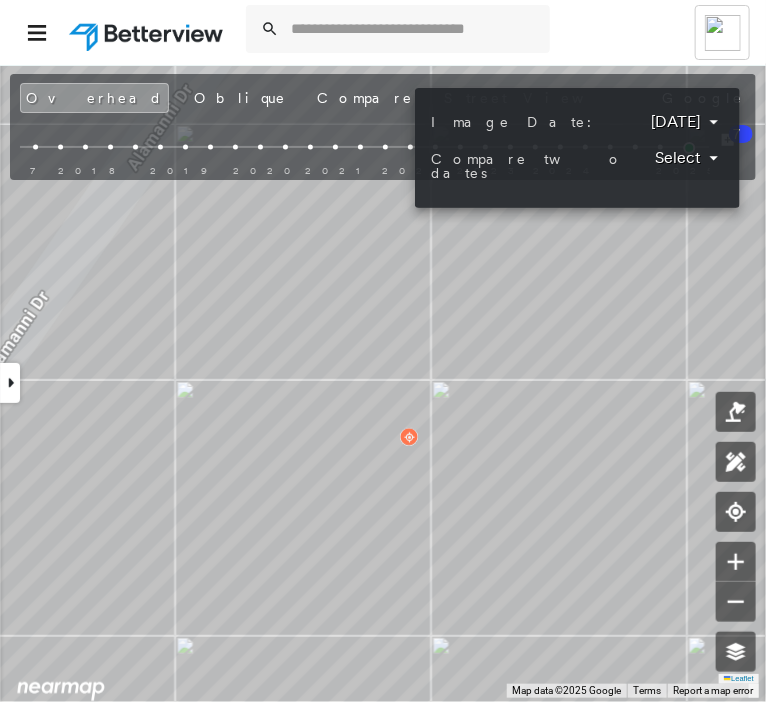click on "Tower [PERSON_NAME] [PERSON_NAME] Orchid Insurance  -   Personal Lines [STREET_ADDRESS] Assigned to:  - Assigned to:  - Assigned to:  - Open Comments Download PDF Report Summary Construction Occupancy Protection Exposure Determination Looking for roof spotlights? Analyze this date Overhead Obliques Street View Roof Spotlight™ Index 0 100 25 50 75 1 Building Roof Scores 0 Buildings Policy Information Flags :  1 (0 cleared, 1 uncleared) Construction Occupancy Place Detail Protection Exposure FEMA Risk Index Flood Regional Hazard: 1   out of  5 Additional Perils Determination Flags :  1 (0 cleared, 1 uncleared) Uncleared Flags (1) Cleared Flags  (0) Low Low Priority Flagged [DATE] Clear Action Taken New Entry History Quote/New Business Terms & Conditions Added ACV Endorsement Added Cosmetic Endorsement Inspection/Loss Control Report Information Added to Inspection Survey Onsite Inspection Ordered Determined No Inspection Needed General Used Report to Further Agent/Insured Discussion Save 7" at bounding box center (383, 351) 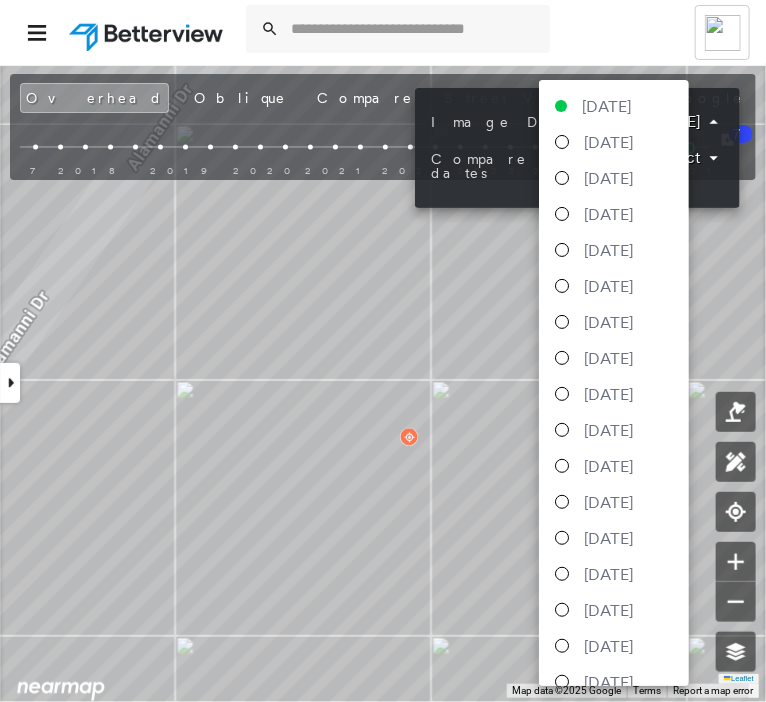 scroll, scrollTop: 634, scrollLeft: 0, axis: vertical 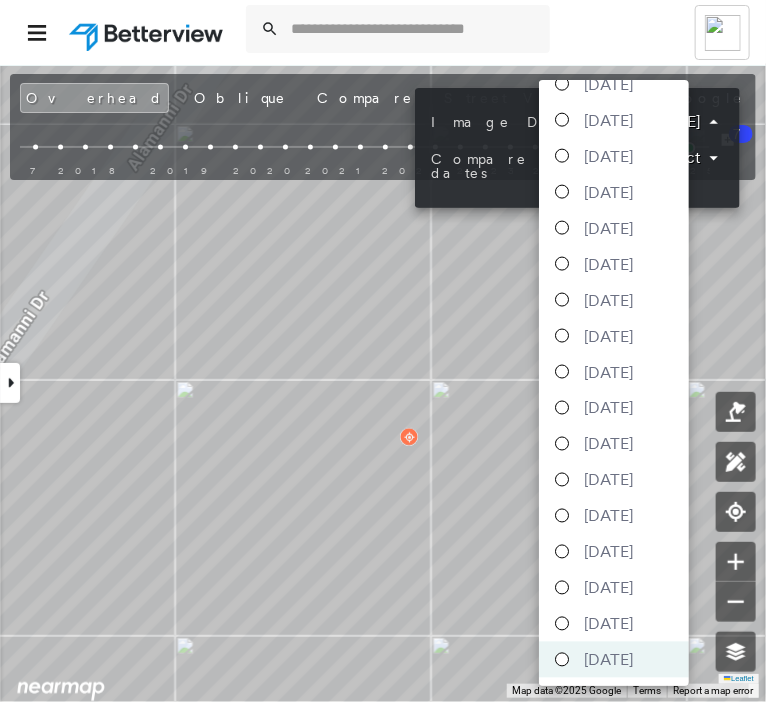click on "[DATE]" at bounding box center [614, 588] 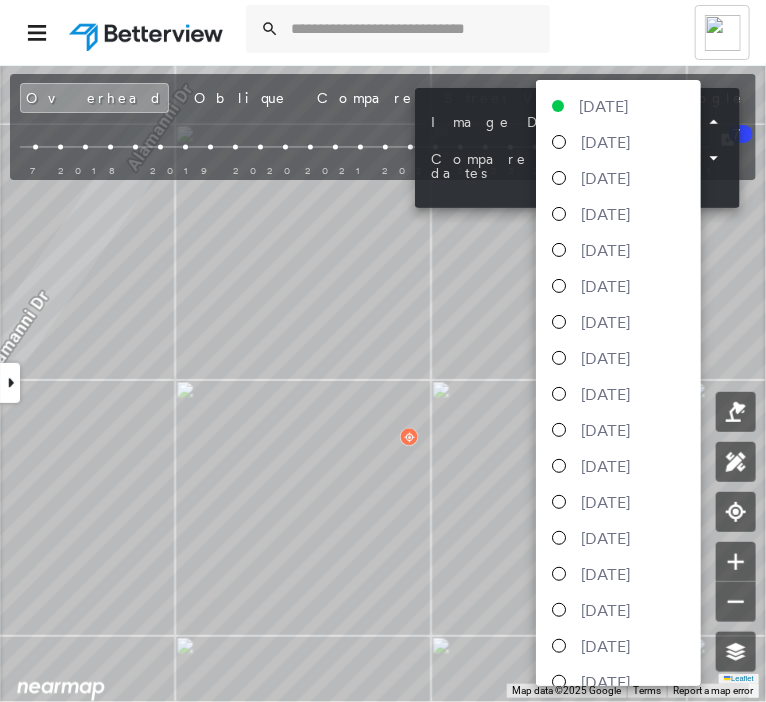click on "Tower [PERSON_NAME] [PERSON_NAME] Orchid Insurance  -   Personal Lines [STREET_ADDRESS] Assigned to:  - Assigned to:  - Assigned to:  - Open Comments Download PDF Report Summary Construction Occupancy Protection Exposure Determination Looking for roof spotlights? Analyze this date Overhead Obliques Street View Roof Spotlight™ Index 0 100 25 50 75 1 Building Roof Scores 0 Buildings Policy Information Flags :  1 (0 cleared, 1 uncleared) Construction Occupancy Place Detail Protection Exposure FEMA Risk Index Flood Regional Hazard: 1   out of  5 Additional Perils Determination Flags :  1 (0 cleared, 1 uncleared) Uncleared Flags (1) Cleared Flags  (0) Low Low Priority Flagged [DATE] Clear Action Taken New Entry History Quote/New Business Terms & Conditions Added ACV Endorsement Added Cosmetic Endorsement Inspection/Loss Control Report Information Added to Inspection Survey Onsite Inspection Ordered Determined No Inspection Needed General Used Report to Further Agent/Insured Discussion Save 7" at bounding box center (383, 351) 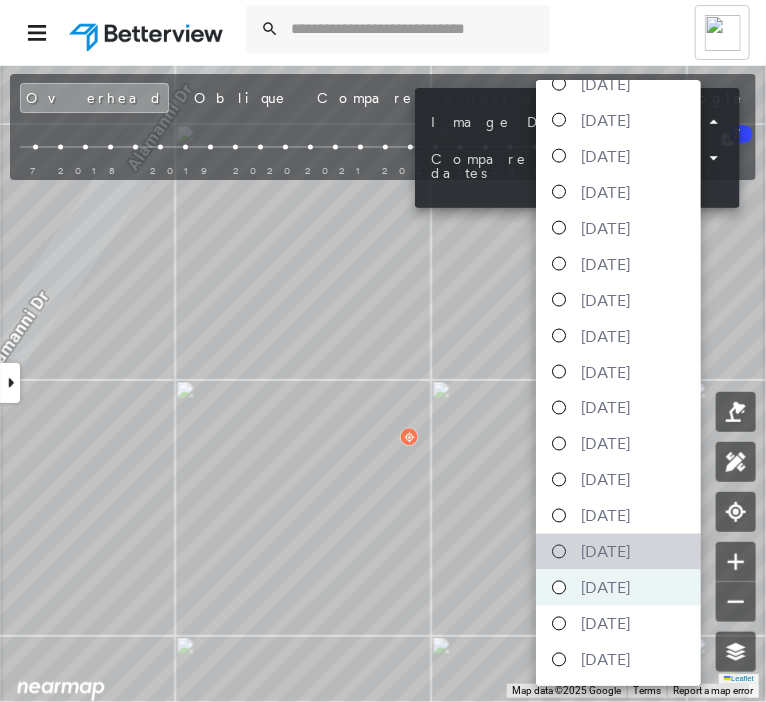 click on "[DATE]" at bounding box center (605, 552) 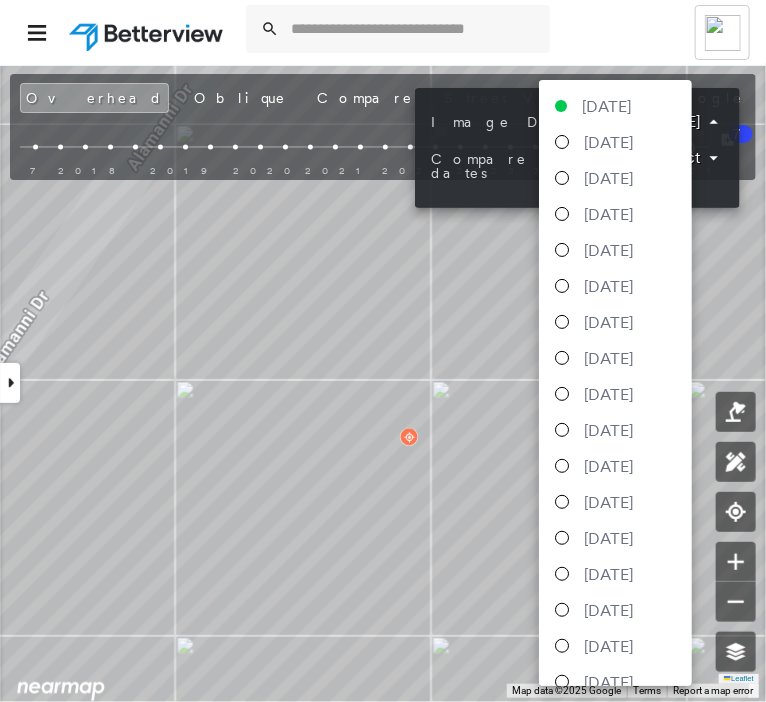 click on "Tower [PERSON_NAME] [PERSON_NAME] Orchid Insurance  -   Personal Lines [STREET_ADDRESS] Assigned to:  - Assigned to:  - Assigned to:  - Open Comments Download PDF Report Summary Construction Occupancy Protection Exposure Determination Looking for roof spotlights? Analyze this date Overhead Obliques Street View Roof Spotlight™ Index 0 100 25 50 75 1 Building Roof Scores 0 Buildings Policy Information Flags :  1 (0 cleared, 1 uncleared) Construction Occupancy Place Detail Protection Exposure FEMA Risk Index Flood Regional Hazard: 1   out of  5 Additional Perils Determination Flags :  1 (0 cleared, 1 uncleared) Uncleared Flags (1) Cleared Flags  (0) Low Low Priority Flagged [DATE] Clear Action Taken New Entry History Quote/New Business Terms & Conditions Added ACV Endorsement Added Cosmetic Endorsement Inspection/Loss Control Report Information Added to Inspection Survey Onsite Inspection Ordered Determined No Inspection Needed General Used Report to Further Agent/Insured Discussion Save 7" at bounding box center [383, 351] 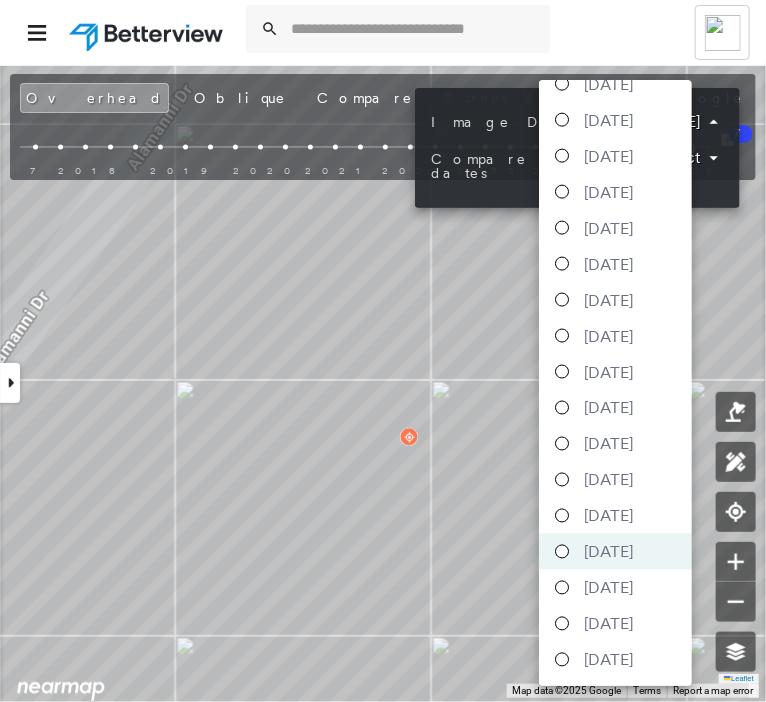 click on "[DATE]" at bounding box center [615, 516] 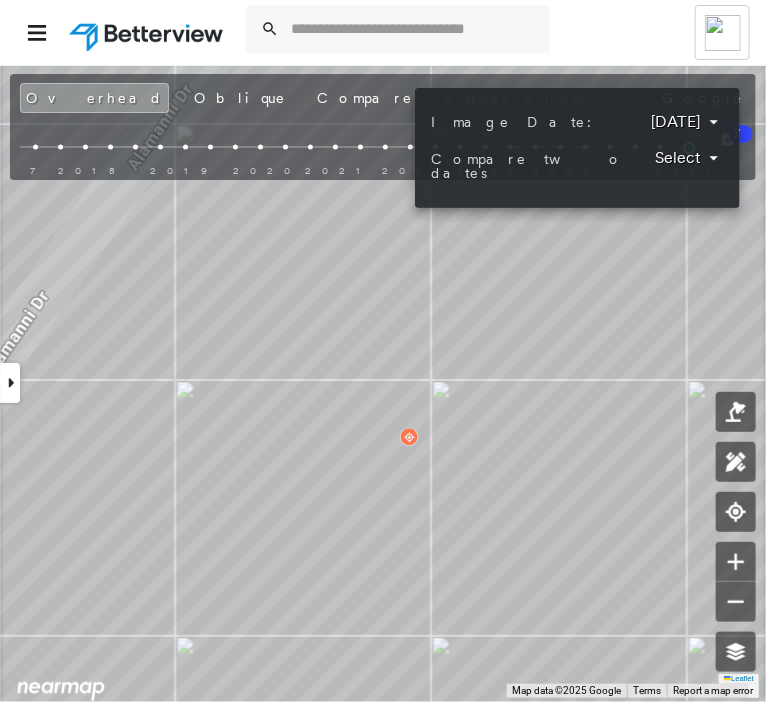 click on "**********" at bounding box center (577, 148) 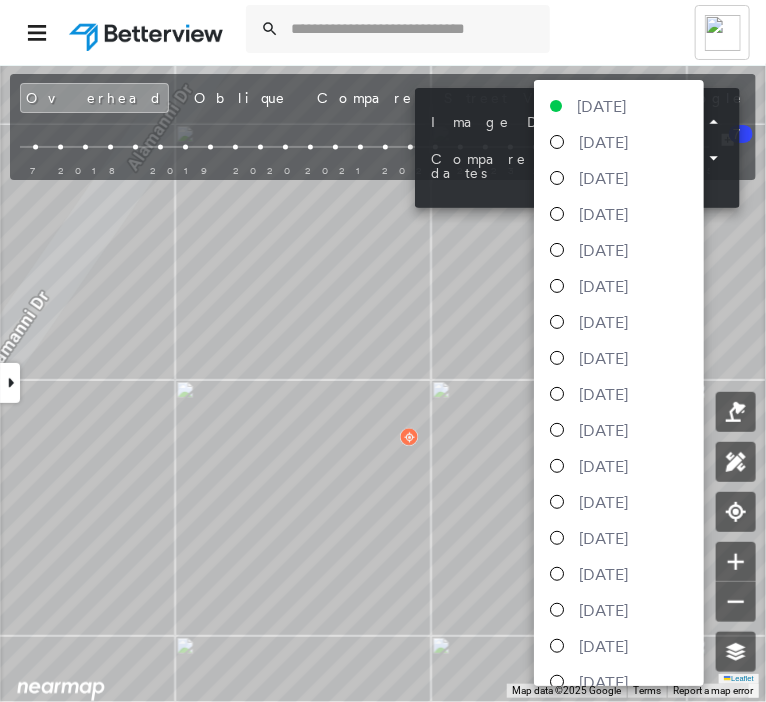 scroll, scrollTop: 634, scrollLeft: 0, axis: vertical 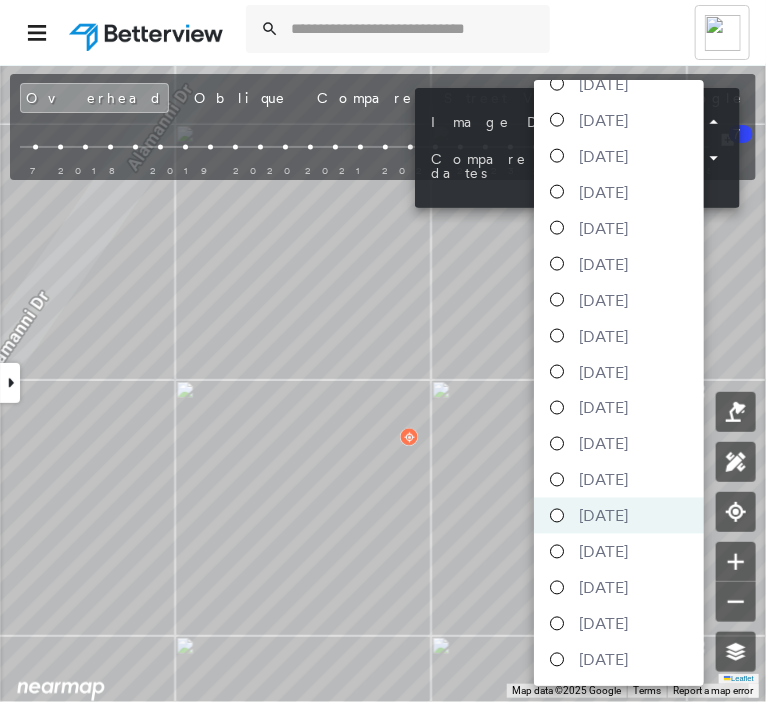 click on "[DATE]" at bounding box center (619, 480) 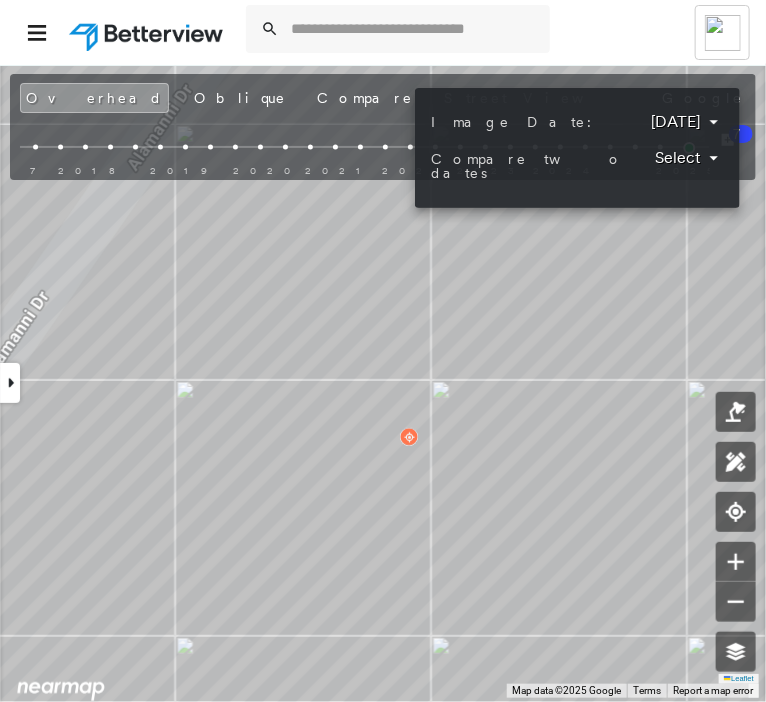 click on "Tower [PERSON_NAME] [PERSON_NAME] Orchid Insurance  -   Personal Lines [STREET_ADDRESS] Assigned to:  - Assigned to:  - Assigned to:  - Open Comments Download PDF Report Summary Construction Occupancy Protection Exposure Determination Looking for roof spotlights? Analyze this date Overhead Obliques Street View Roof Spotlight™ Index 0 100 25 50 75 1 Building Roof Scores 0 Buildings Policy Information Flags :  1 (0 cleared, 1 uncleared) Construction Occupancy Place Detail Protection Exposure FEMA Risk Index Flood Regional Hazard: 1   out of  5 Additional Perils Determination Flags :  1 (0 cleared, 1 uncleared) Uncleared Flags (1) Cleared Flags  (0) Low Low Priority Flagged [DATE] Clear Action Taken New Entry History Quote/New Business Terms & Conditions Added ACV Endorsement Added Cosmetic Endorsement Inspection/Loss Control Report Information Added to Inspection Survey Onsite Inspection Ordered Determined No Inspection Needed General Used Report to Further Agent/Insured Discussion Save 7" at bounding box center [383, 351] 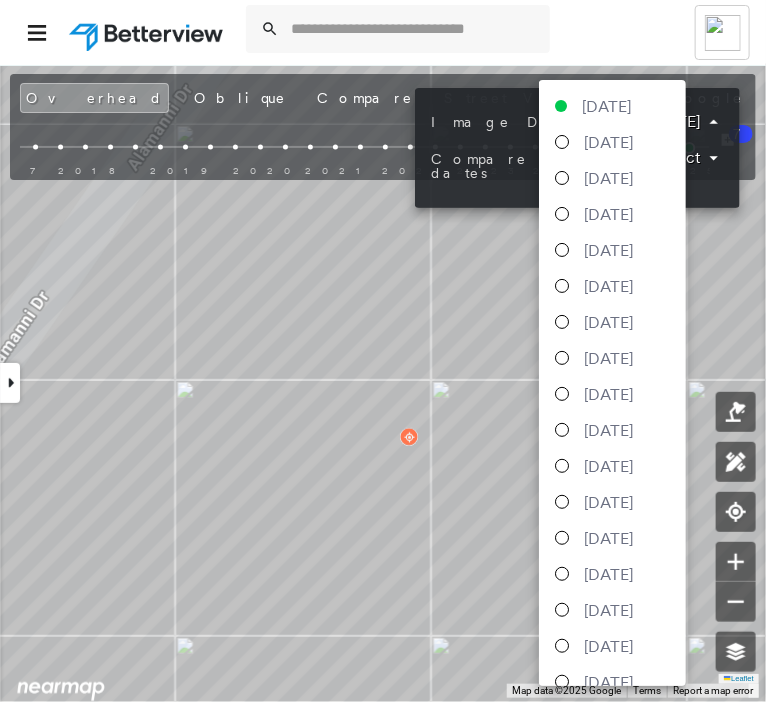 scroll, scrollTop: 634, scrollLeft: 0, axis: vertical 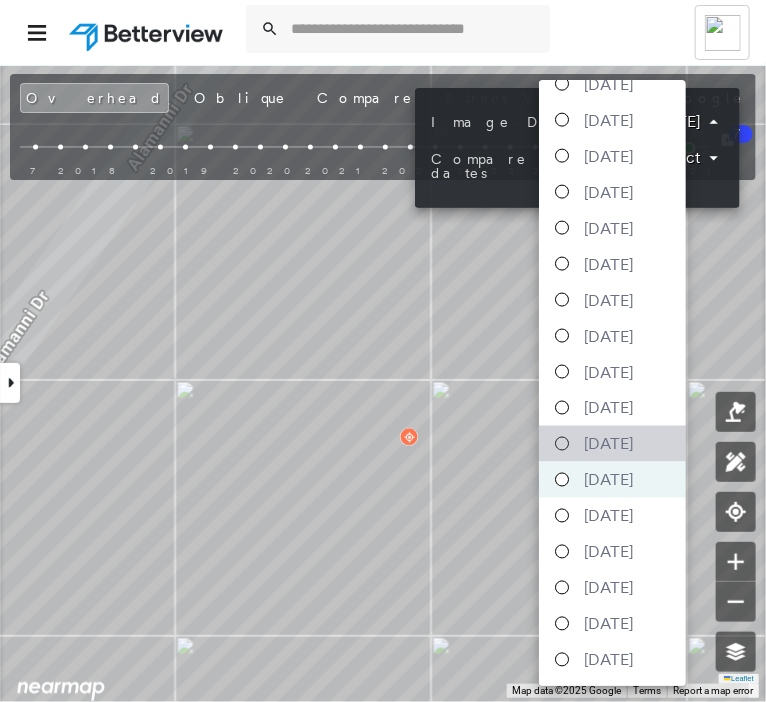 click on "[DATE]" at bounding box center [608, 444] 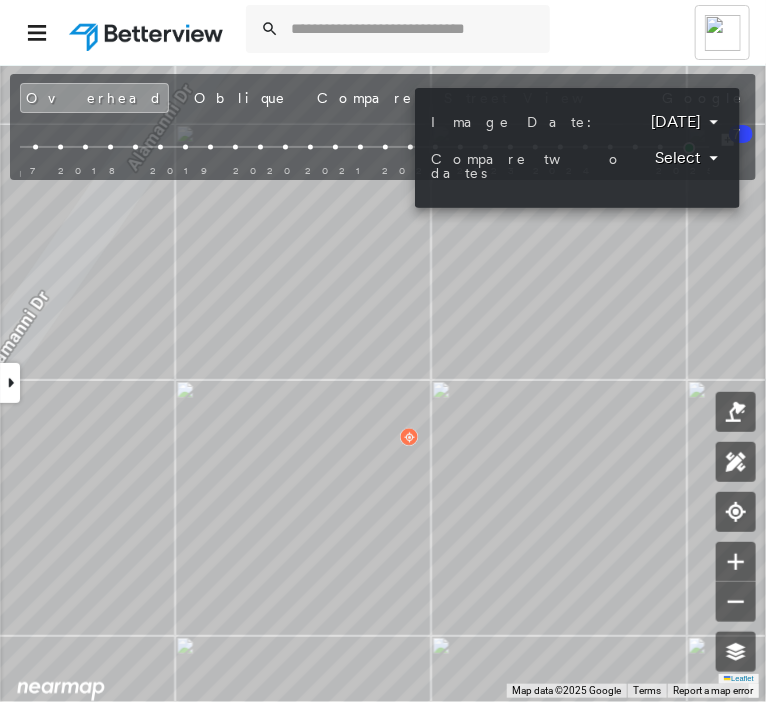 click on "Tower [PERSON_NAME] [PERSON_NAME] Orchid Insurance  -   Personal Lines [STREET_ADDRESS] Assigned to:  - Assigned to:  - Assigned to:  - Open Comments Download PDF Report Summary Construction Occupancy Protection Exposure Determination Looking for roof spotlights? Analyze this date Overhead Obliques Street View Roof Spotlight™ Index 0 100 25 50 75 1 Building Roof Scores 0 Buildings Policy Information Flags :  1 (0 cleared, 1 uncleared) Construction Occupancy Place Detail Protection Exposure FEMA Risk Index Flood Regional Hazard: 1   out of  5 Additional Perils Determination Flags :  1 (0 cleared, 1 uncleared) Uncleared Flags (1) Cleared Flags  (0) Low Low Priority Flagged [DATE] Clear Action Taken New Entry History Quote/New Business Terms & Conditions Added ACV Endorsement Added Cosmetic Endorsement Inspection/Loss Control Report Information Added to Inspection Survey Onsite Inspection Ordered Determined No Inspection Needed General Used Report to Further Agent/Insured Discussion Save 7" at bounding box center (383, 351) 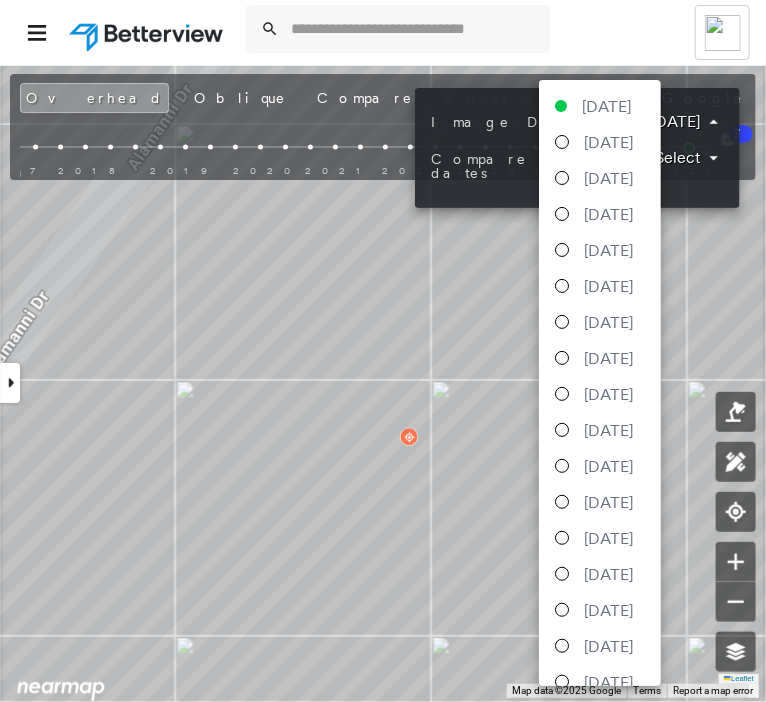 scroll, scrollTop: 634, scrollLeft: 0, axis: vertical 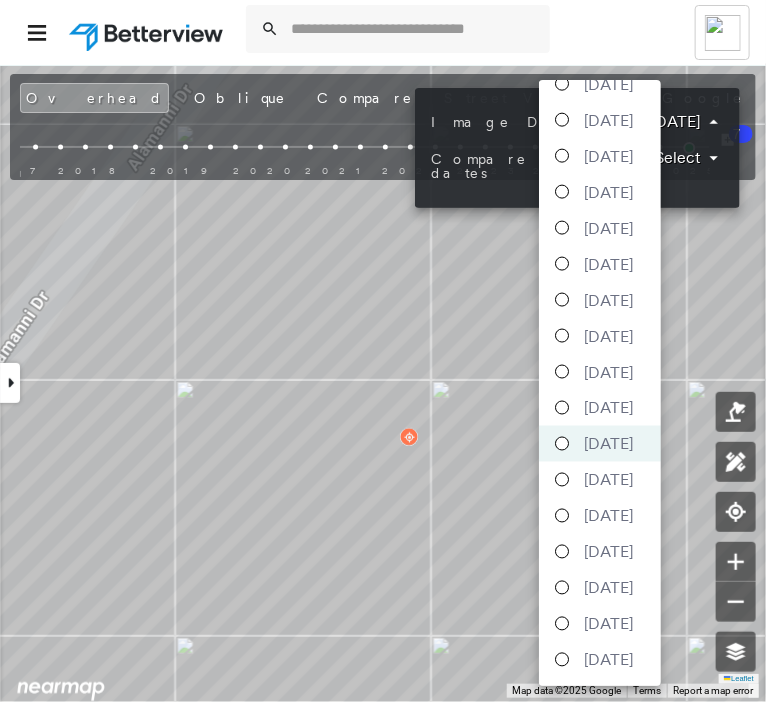 click on "[DATE]" at bounding box center [608, 408] 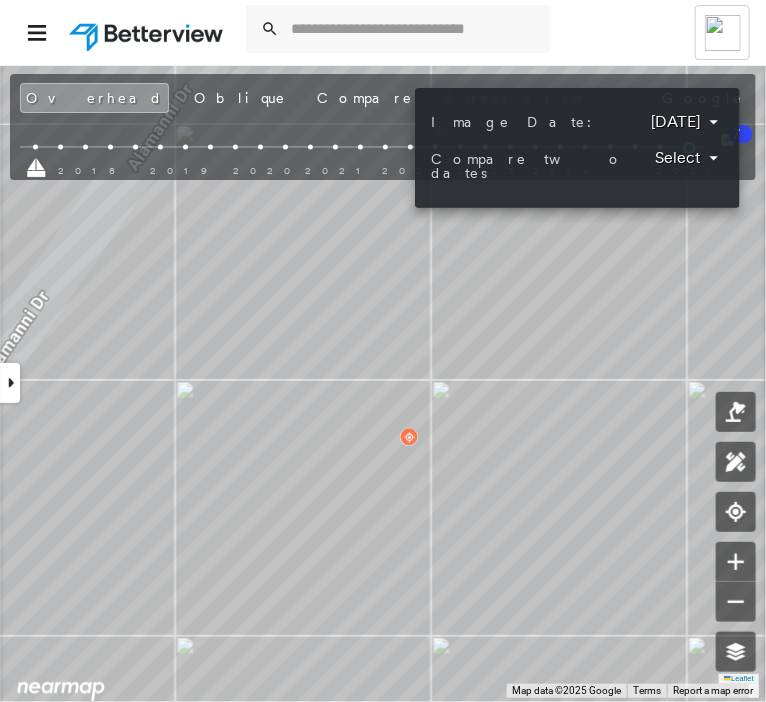 click on "Tower [PERSON_NAME] [PERSON_NAME] Orchid Insurance  -   Personal Lines [STREET_ADDRESS] Assigned to:  - Assigned to:  - Assigned to:  - Open Comments Download PDF Report Summary Construction Occupancy Protection Exposure Determination Looking for roof spotlights? Analyze this date Overhead Obliques Street View Roof Spotlight™ Index 0 100 25 50 75 1 Building Roof Scores 0 Buildings Policy Information Flags :  1 (0 cleared, 1 uncleared) Construction Occupancy Place Detail Protection Exposure FEMA Risk Index Flood Regional Hazard: 1   out of  5 Additional Perils Determination Flags :  1 (0 cleared, 1 uncleared) Uncleared Flags (1) Cleared Flags  (0) Low Low Priority Flagged [DATE] Clear Action Taken New Entry History Quote/New Business Terms & Conditions Added ACV Endorsement Added Cosmetic Endorsement Inspection/Loss Control Report Information Added to Inspection Survey Onsite Inspection Ordered Determined No Inspection Needed General Used Report to Further Agent/Insured Discussion Save 7" at bounding box center [383, 351] 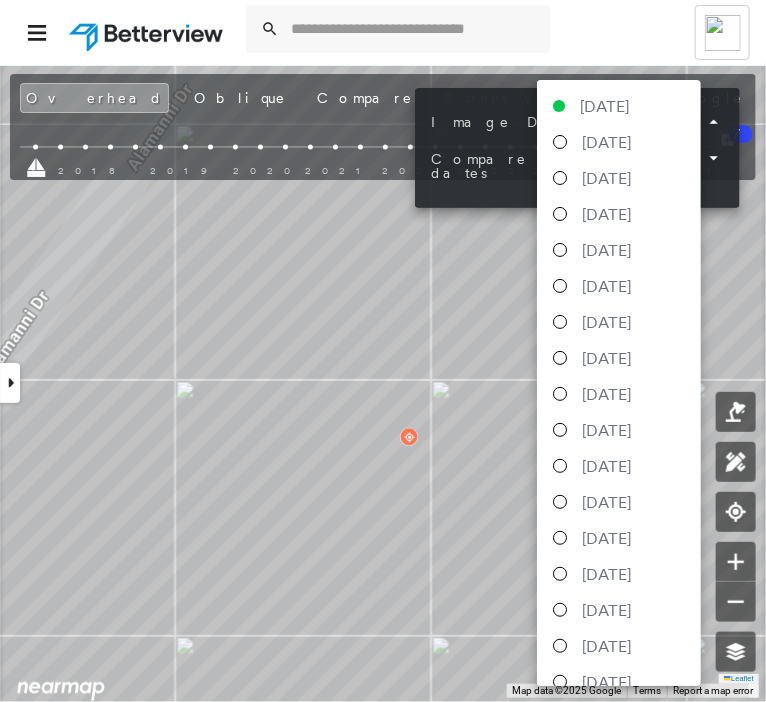 scroll, scrollTop: 634, scrollLeft: 0, axis: vertical 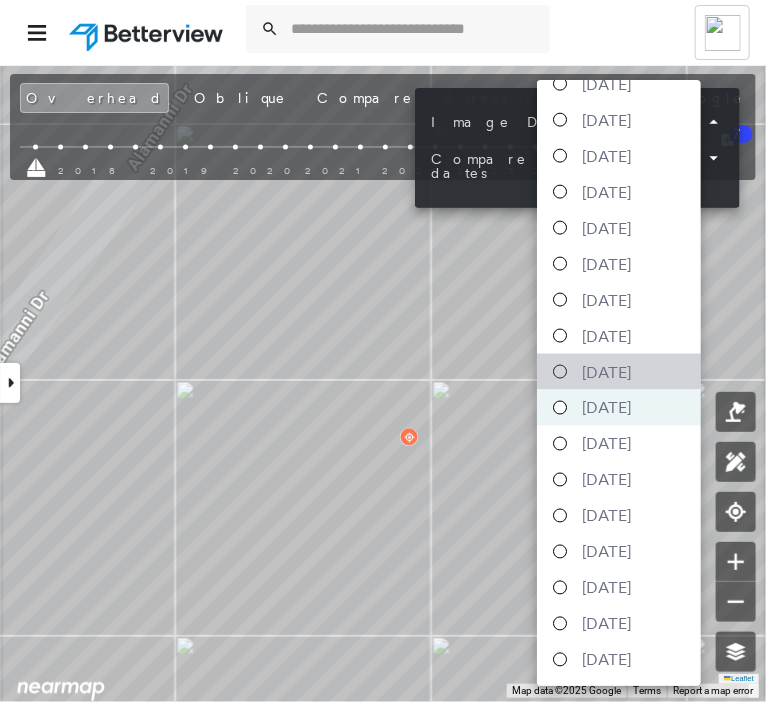 click on "[DATE]" at bounding box center (606, 372) 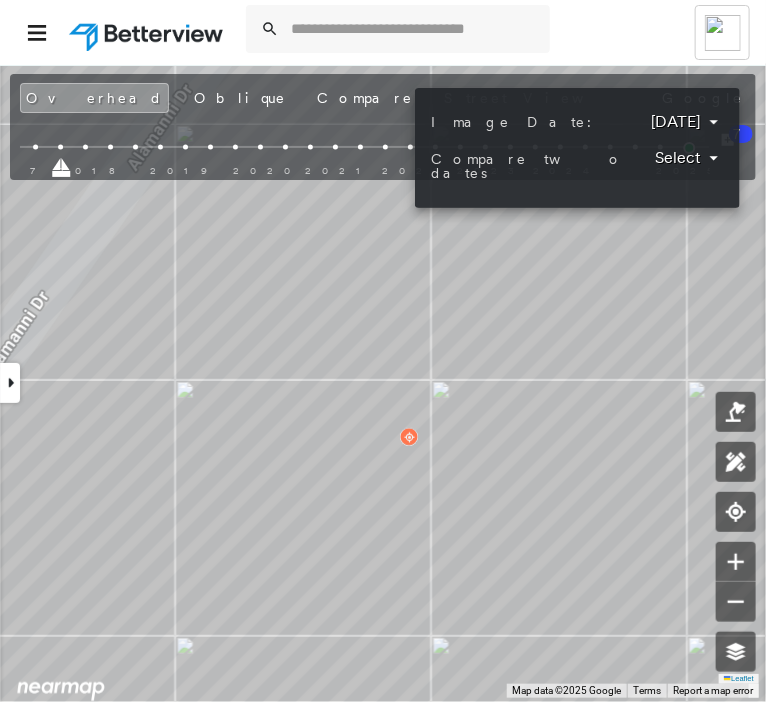 click on "Compare two dates Select" at bounding box center [577, 166] 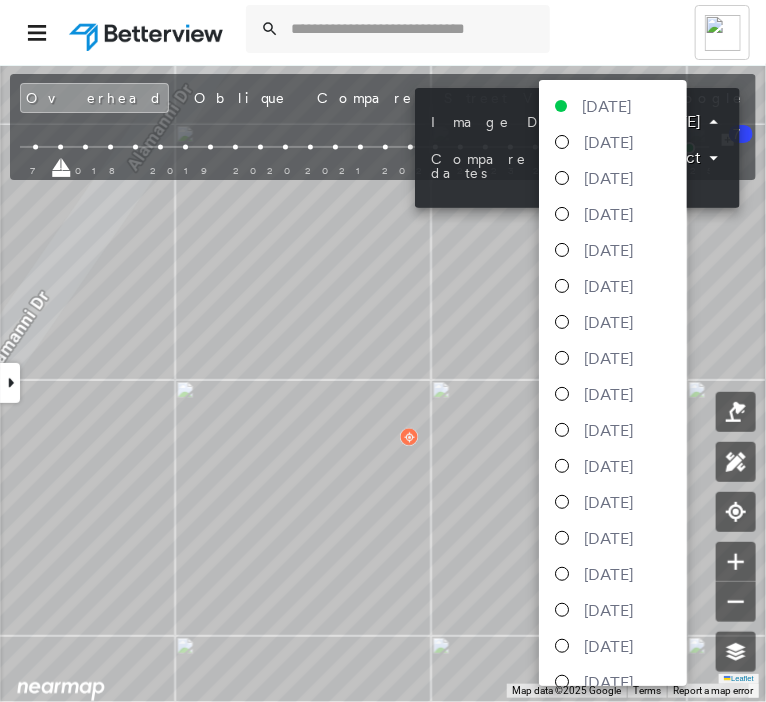 click on "Tower [PERSON_NAME] [PERSON_NAME] Orchid Insurance  -   Personal Lines [STREET_ADDRESS] Assigned to:  - Assigned to:  - Assigned to:  - Open Comments Download PDF Report Summary Construction Occupancy Protection Exposure Determination Looking for roof spotlights? Analyze this date Overhead Obliques Street View Roof Spotlight™ Index 0 100 25 50 75 1 Building Roof Scores 0 Buildings Policy Information Flags :  1 (0 cleared, 1 uncleared) Construction Occupancy Place Detail Protection Exposure FEMA Risk Index Flood Regional Hazard: 1   out of  5 Additional Perils Determination Flags :  1 (0 cleared, 1 uncleared) Uncleared Flags (1) Cleared Flags  (0) Low Low Priority Flagged [DATE] Clear Action Taken New Entry History Quote/New Business Terms & Conditions Added ACV Endorsement Added Cosmetic Endorsement Inspection/Loss Control Report Information Added to Inspection Survey Onsite Inspection Ordered Determined No Inspection Needed General Used Report to Further Agent/Insured Discussion Save 7" at bounding box center [383, 351] 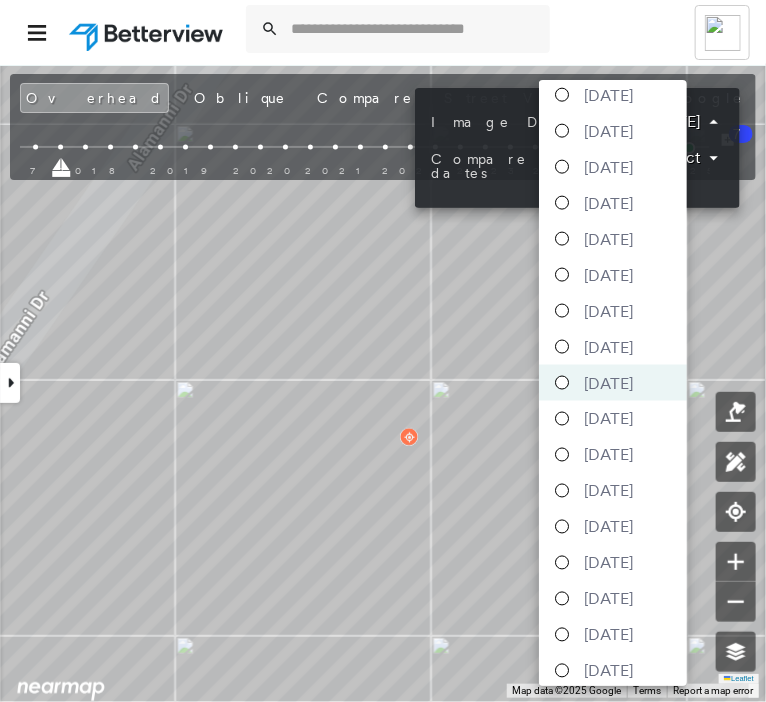 click on "[DATE]" at bounding box center (608, 347) 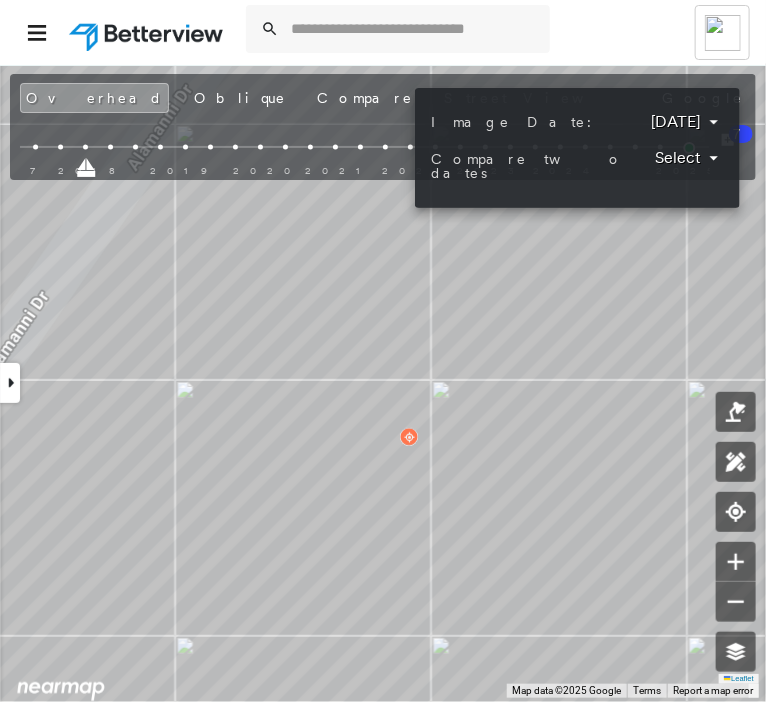 click on "Tower [PERSON_NAME] [PERSON_NAME] Orchid Insurance  -   Personal Lines [STREET_ADDRESS] Assigned to:  - Assigned to:  - Assigned to:  - Open Comments Download PDF Report Summary Construction Occupancy Protection Exposure Determination Looking for roof spotlights? Analyze this date Overhead Obliques Street View Roof Spotlight™ Index 0 100 25 50 75 1 Building Roof Scores 0 Buildings Policy Information Flags :  1 (0 cleared, 1 uncleared) Construction Occupancy Place Detail Protection Exposure FEMA Risk Index Flood Regional Hazard: 1   out of  5 Additional Perils Determination Flags :  1 (0 cleared, 1 uncleared) Uncleared Flags (1) Cleared Flags  (0) Low Low Priority Flagged [DATE] Clear Action Taken New Entry History Quote/New Business Terms & Conditions Added ACV Endorsement Added Cosmetic Endorsement Inspection/Loss Control Report Information Added to Inspection Survey Onsite Inspection Ordered Determined No Inspection Needed General Used Report to Further Agent/Insured Discussion Save 7" at bounding box center [383, 351] 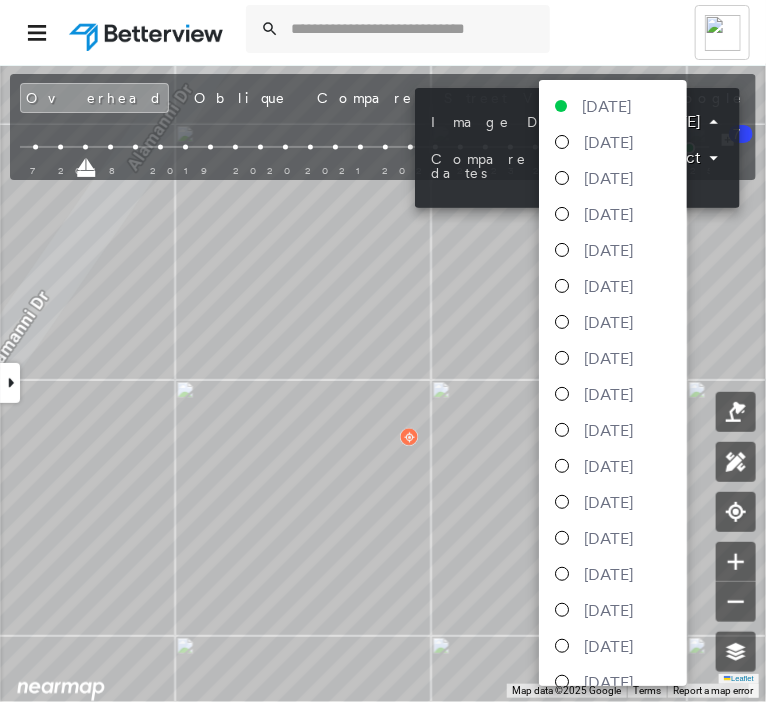 scroll, scrollTop: 587, scrollLeft: 0, axis: vertical 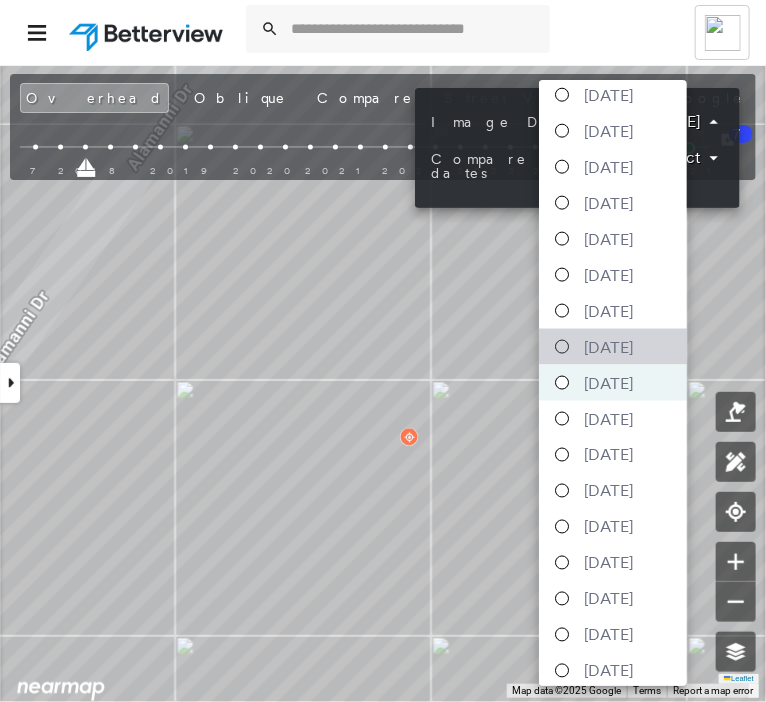 click on "[DATE]" at bounding box center (613, 347) 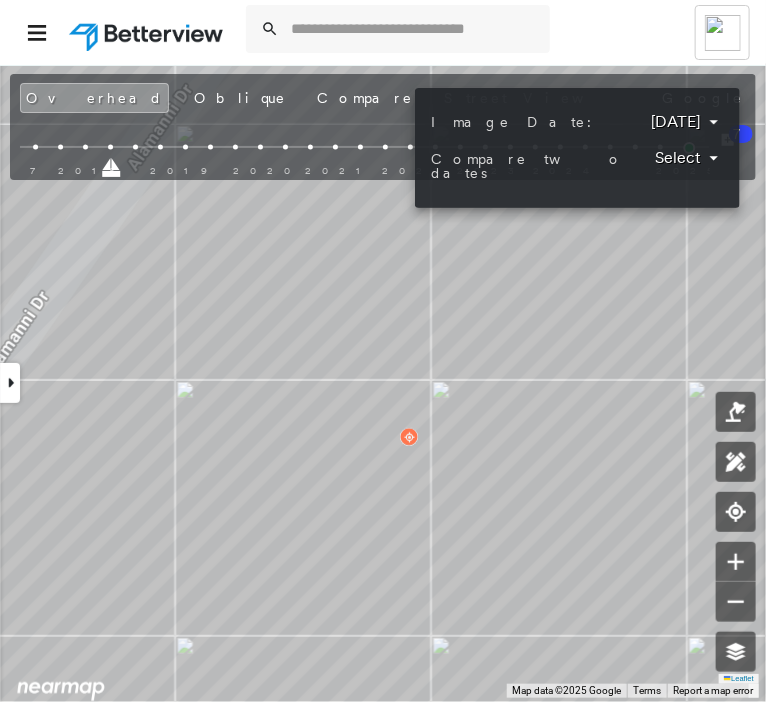 click on "**********" at bounding box center (577, 122) 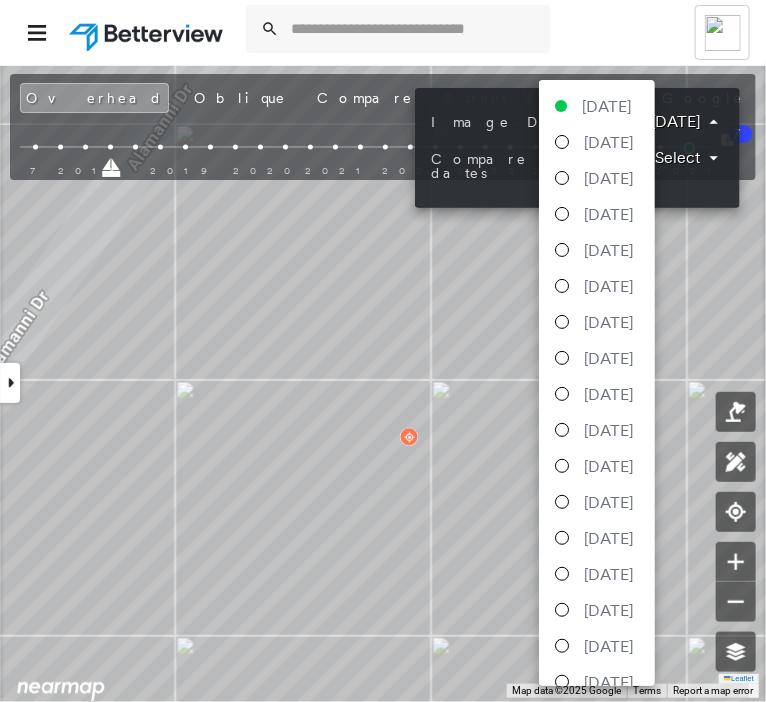 scroll, scrollTop: 550, scrollLeft: 0, axis: vertical 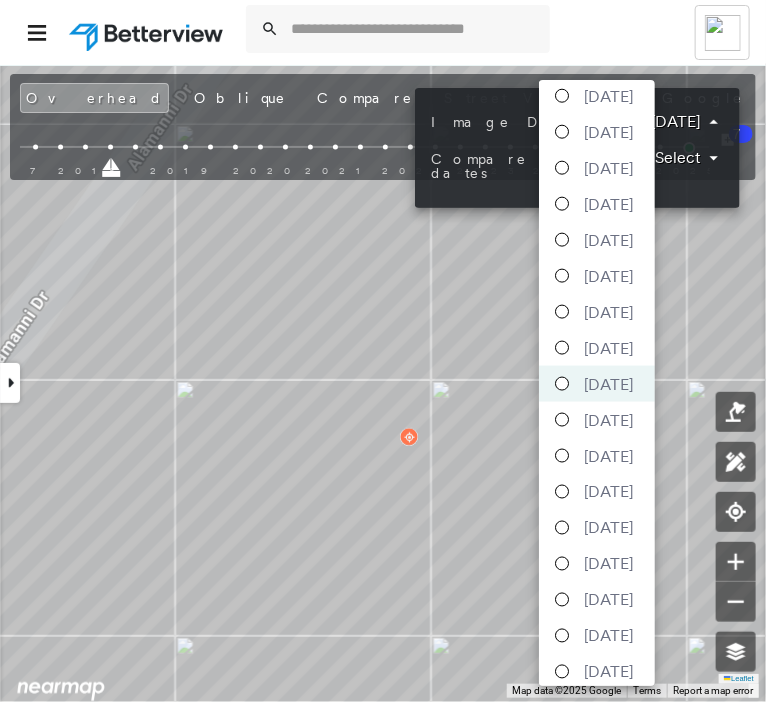 click on "[DATE]" at bounding box center [608, 348] 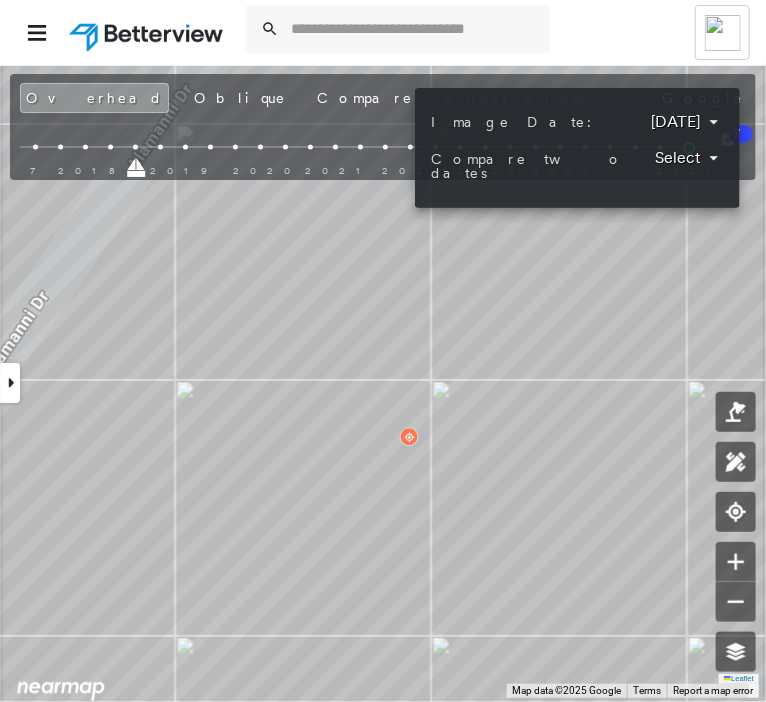 click on "Compare two dates Select" at bounding box center (577, 166) 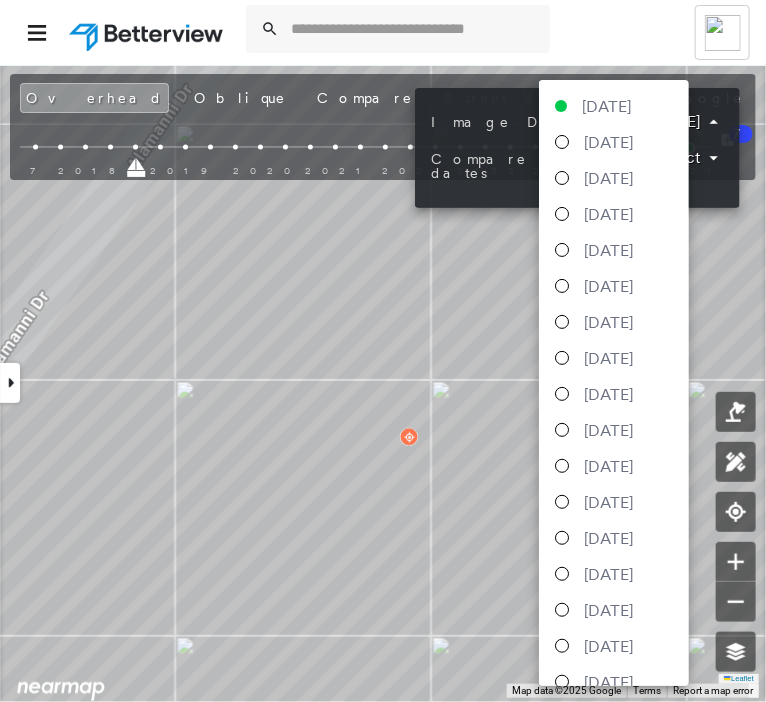 scroll, scrollTop: 515, scrollLeft: 0, axis: vertical 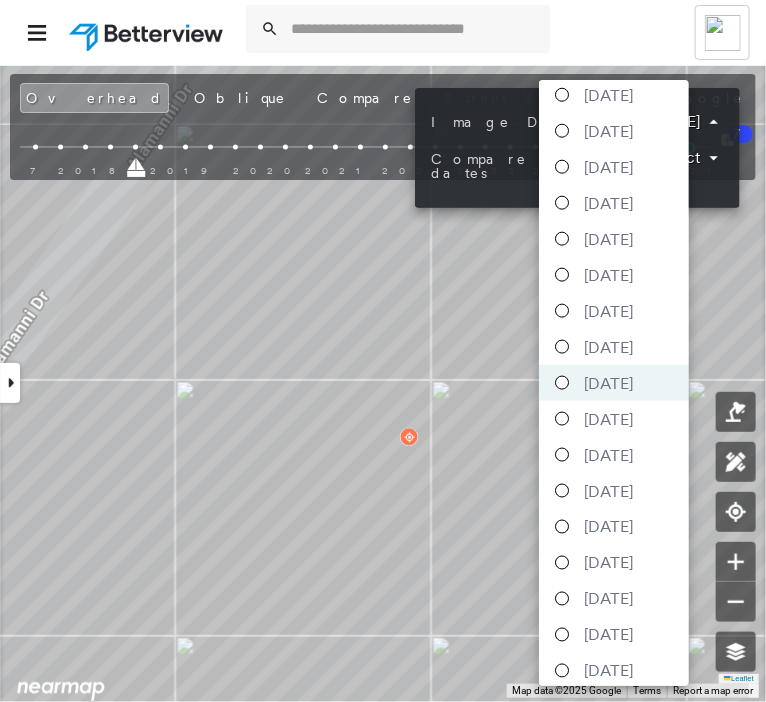 click on "[DATE]" at bounding box center (608, 347) 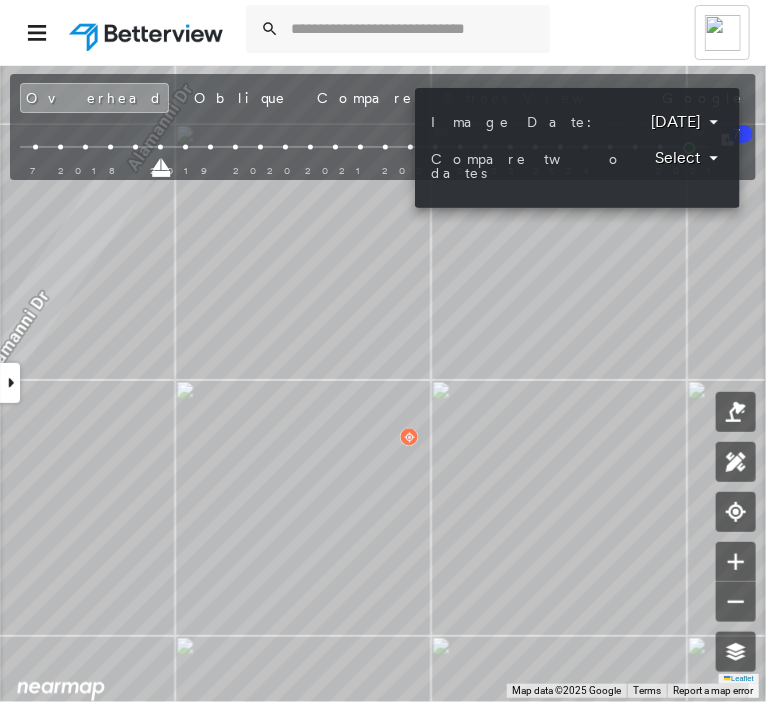 click on "Tower [PERSON_NAME] [PERSON_NAME] Orchid Insurance  -   Personal Lines [STREET_ADDRESS] Assigned to:  - Assigned to:  - Assigned to:  - Open Comments Download PDF Report Summary Construction Occupancy Protection Exposure Determination Looking for roof spotlights? Analyze this date Overhead Obliques Street View Roof Spotlight™ Index 0 100 25 50 75 1 Building Roof Scores 0 Buildings Policy Information Flags :  1 (0 cleared, 1 uncleared) Construction Occupancy Place Detail Protection Exposure FEMA Risk Index Flood Regional Hazard: 1   out of  5 Additional Perils Determination Flags :  1 (0 cleared, 1 uncleared) Uncleared Flags (1) Cleared Flags  (0) Low Low Priority Flagged [DATE] Clear Action Taken New Entry History Quote/New Business Terms & Conditions Added ACV Endorsement Added Cosmetic Endorsement Inspection/Loss Control Report Information Added to Inspection Survey Onsite Inspection Ordered Determined No Inspection Needed General Used Report to Further Agent/Insured Discussion Save 7" at bounding box center (383, 351) 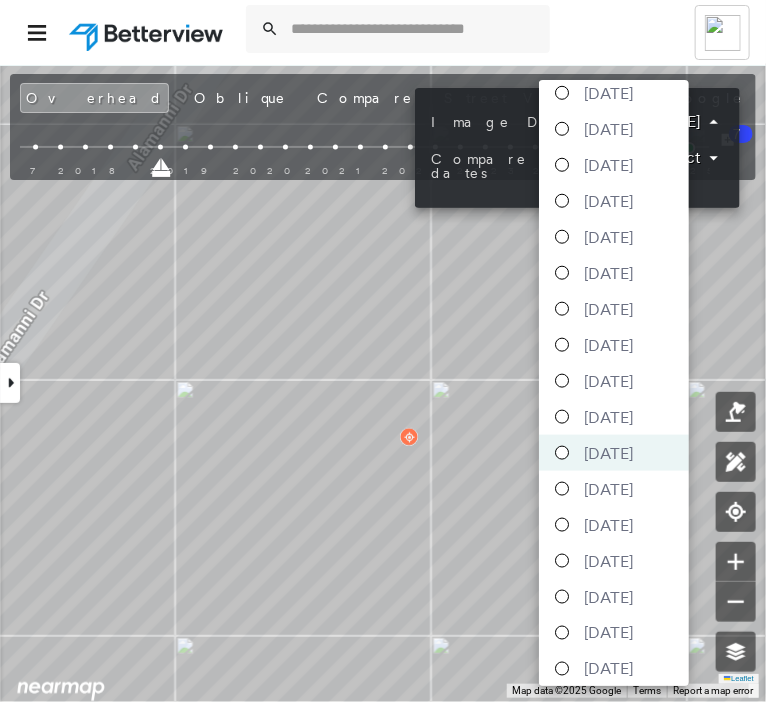 scroll, scrollTop: 374, scrollLeft: 0, axis: vertical 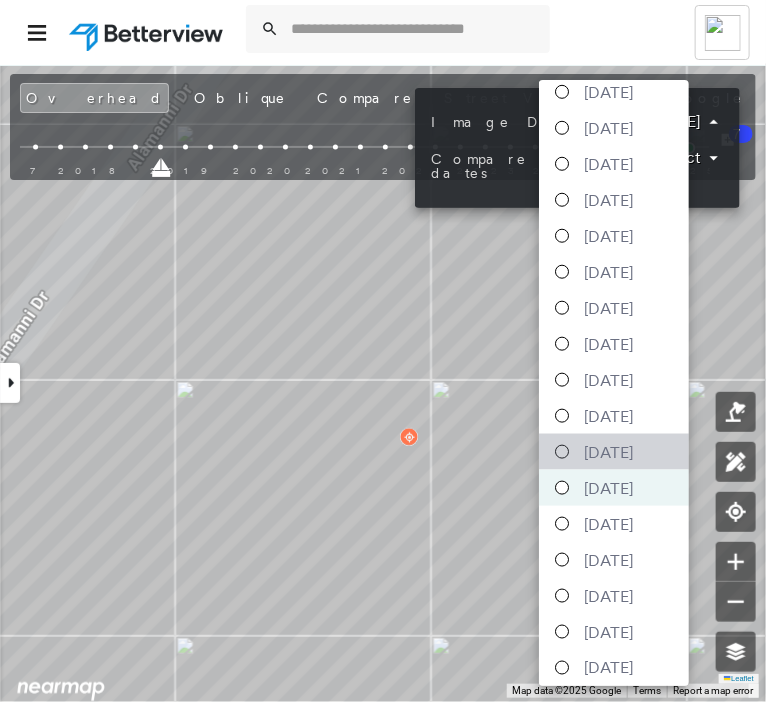 click on "[DATE]" at bounding box center [614, 452] 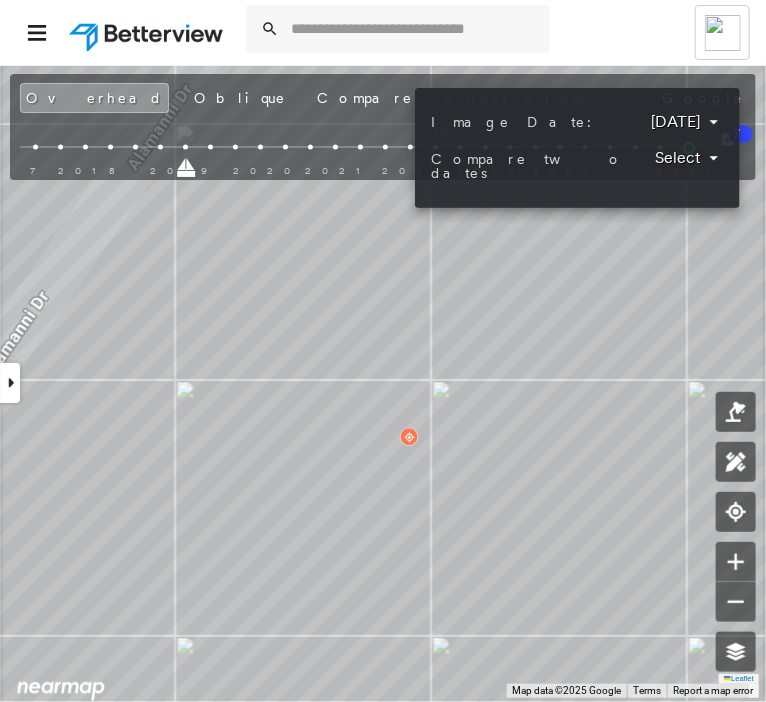 click on "Tower [PERSON_NAME] [PERSON_NAME] Orchid Insurance  -   Personal Lines [STREET_ADDRESS] Assigned to:  - Assigned to:  - Assigned to:  - Open Comments Download PDF Report Summary Construction Occupancy Protection Exposure Determination Looking for roof spotlights? Analyze this date Overhead Obliques Street View Roof Spotlight™ Index 0 100 25 50 75 1 Building Roof Scores 0 Buildings Policy Information Flags :  1 (0 cleared, 1 uncleared) Construction Occupancy Place Detail Protection Exposure FEMA Risk Index Flood Regional Hazard: 1   out of  5 Additional Perils Determination Flags :  1 (0 cleared, 1 uncleared) Uncleared Flags (1) Cleared Flags  (0) Low Low Priority Flagged [DATE] Clear Action Taken New Entry History Quote/New Business Terms & Conditions Added ACV Endorsement Added Cosmetic Endorsement Inspection/Loss Control Report Information Added to Inspection Survey Onsite Inspection Ordered Determined No Inspection Needed General Used Report to Further Agent/Insured Discussion Save 7" at bounding box center [383, 351] 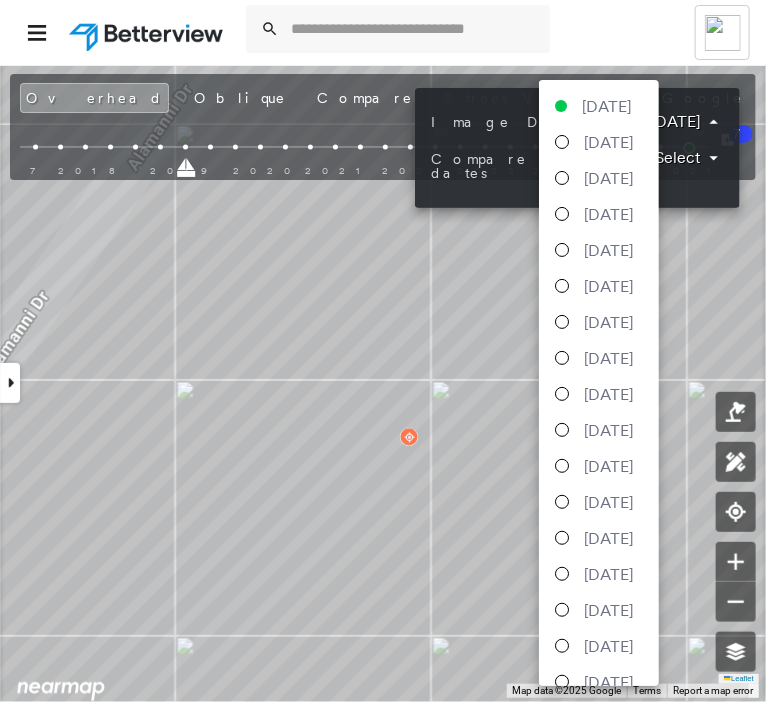 scroll, scrollTop: 442, scrollLeft: 0, axis: vertical 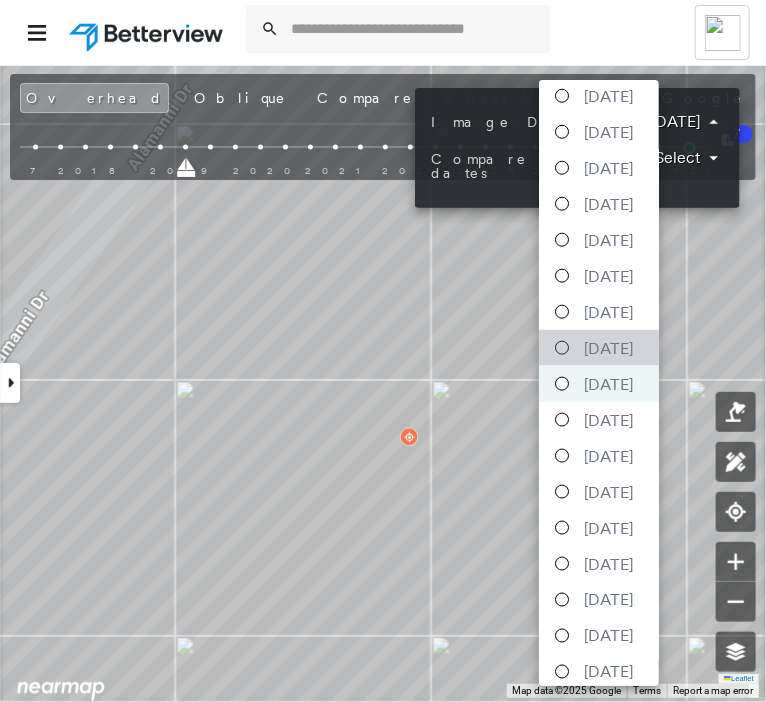 click on "[DATE]" at bounding box center (608, 348) 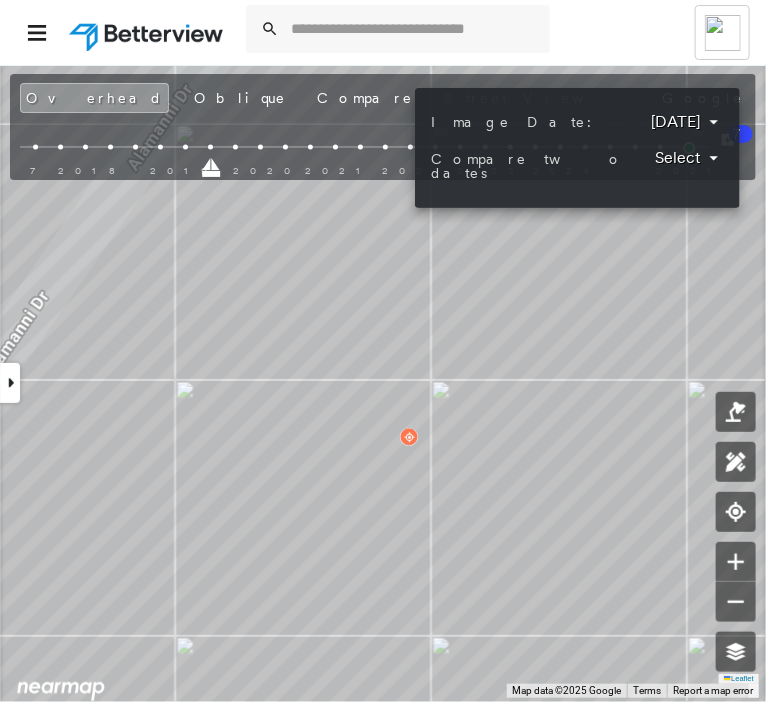 click on "Tower [PERSON_NAME] [PERSON_NAME] Orchid Insurance  -   Personal Lines [STREET_ADDRESS] Assigned to:  - Assigned to:  - Assigned to:  - Open Comments Download PDF Report Summary Construction Occupancy Protection Exposure Determination Looking for roof spotlights? Analyze this date Overhead Obliques Street View Roof Spotlight™ Index 0 100 25 50 75 1 Building Roof Scores 0 Buildings Policy Information Flags :  1 (0 cleared, 1 uncleared) Construction Occupancy Place Detail Protection Exposure FEMA Risk Index Flood Regional Hazard: 1   out of  5 Additional Perils Determination Flags :  1 (0 cleared, 1 uncleared) Uncleared Flags (1) Cleared Flags  (0) Low Low Priority Flagged [DATE] Clear Action Taken New Entry History Quote/New Business Terms & Conditions Added ACV Endorsement Added Cosmetic Endorsement Inspection/Loss Control Report Information Added to Inspection Survey Onsite Inspection Ordered Determined No Inspection Needed General Used Report to Further Agent/Insured Discussion Save 7" at bounding box center [383, 351] 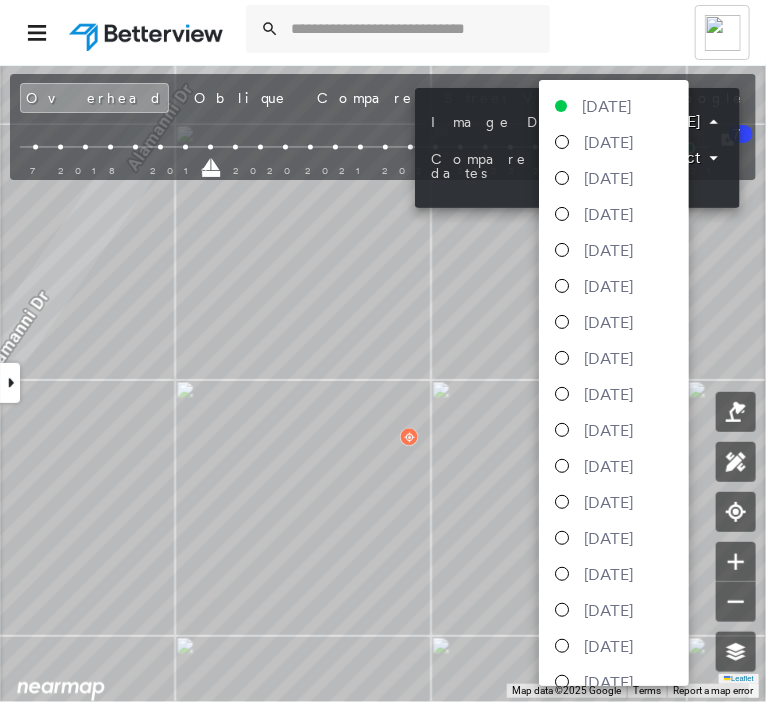 scroll, scrollTop: 407, scrollLeft: 0, axis: vertical 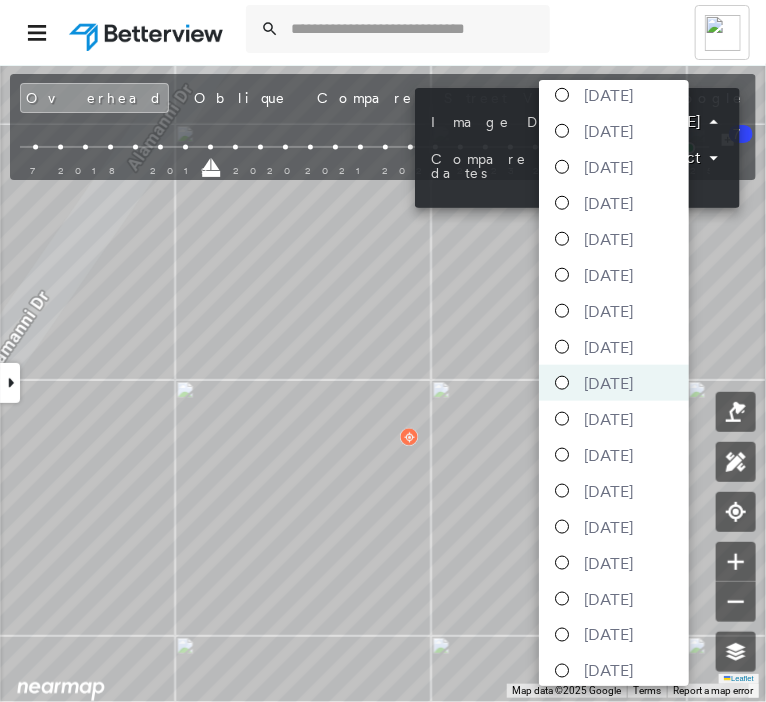 click on "[DATE]" at bounding box center [608, 347] 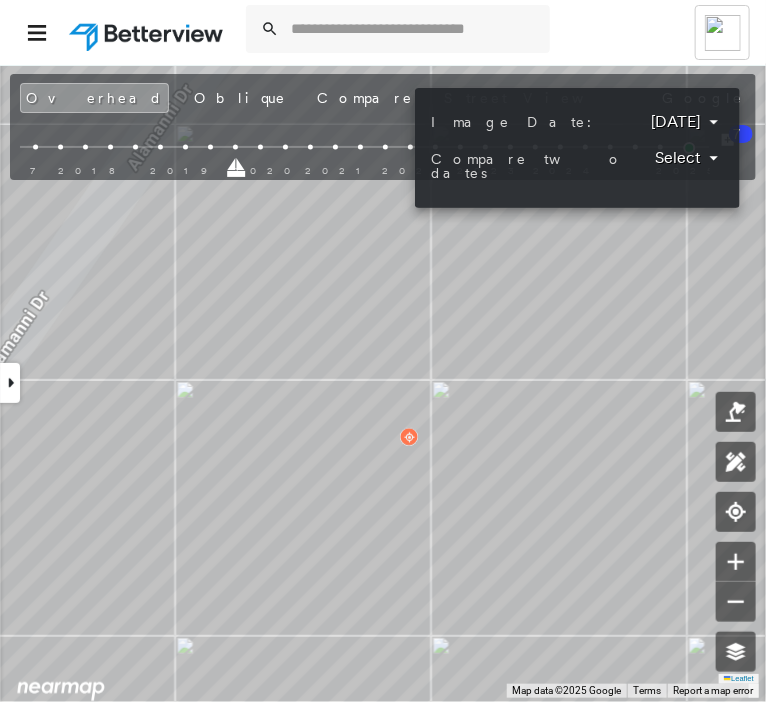 click on "Tower [PERSON_NAME] [PERSON_NAME] Orchid Insurance  -   Personal Lines [STREET_ADDRESS] Assigned to:  - Assigned to:  - Assigned to:  - Open Comments Download PDF Report Summary Construction Occupancy Protection Exposure Determination Looking for roof spotlights? Analyze this date Overhead Obliques Street View Roof Spotlight™ Index 0 100 25 50 75 1 Building Roof Scores 0 Buildings Policy Information Flags :  1 (0 cleared, 1 uncleared) Construction Occupancy Place Detail Protection Exposure FEMA Risk Index Flood Regional Hazard: 1   out of  5 Additional Perils Determination Flags :  1 (0 cleared, 1 uncleared) Uncleared Flags (1) Cleared Flags  (0) Low Low Priority Flagged [DATE] Clear Action Taken New Entry History Quote/New Business Terms & Conditions Added ACV Endorsement Added Cosmetic Endorsement Inspection/Loss Control Report Information Added to Inspection Survey Onsite Inspection Ordered Determined No Inspection Needed General Used Report to Further Agent/Insured Discussion Save 7" at bounding box center (383, 351) 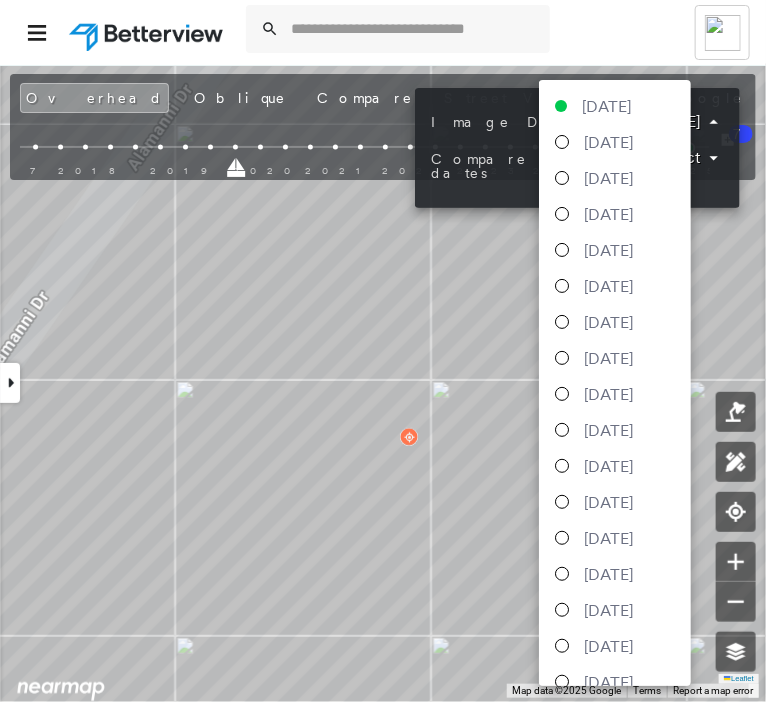 scroll, scrollTop: 371, scrollLeft: 0, axis: vertical 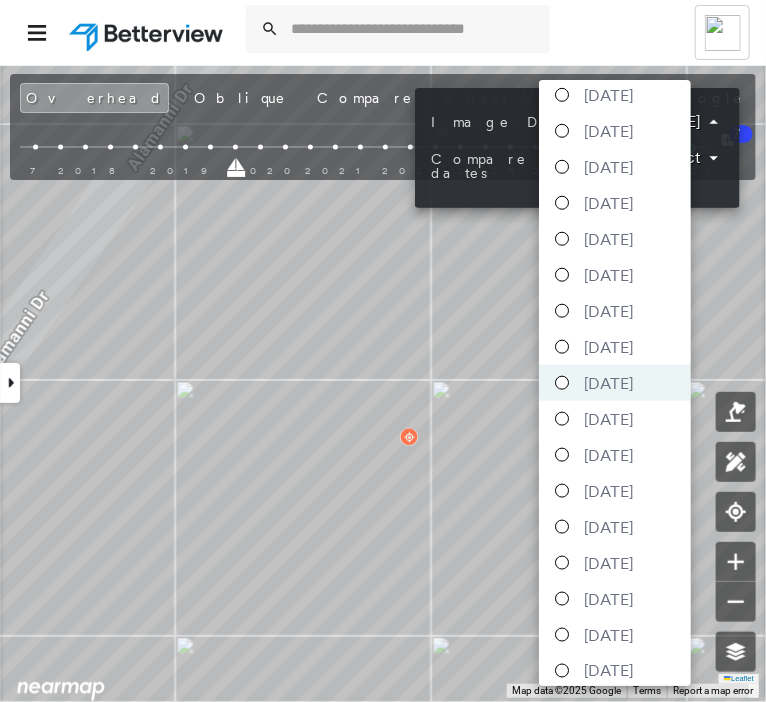 click on "[DATE]" at bounding box center [608, 347] 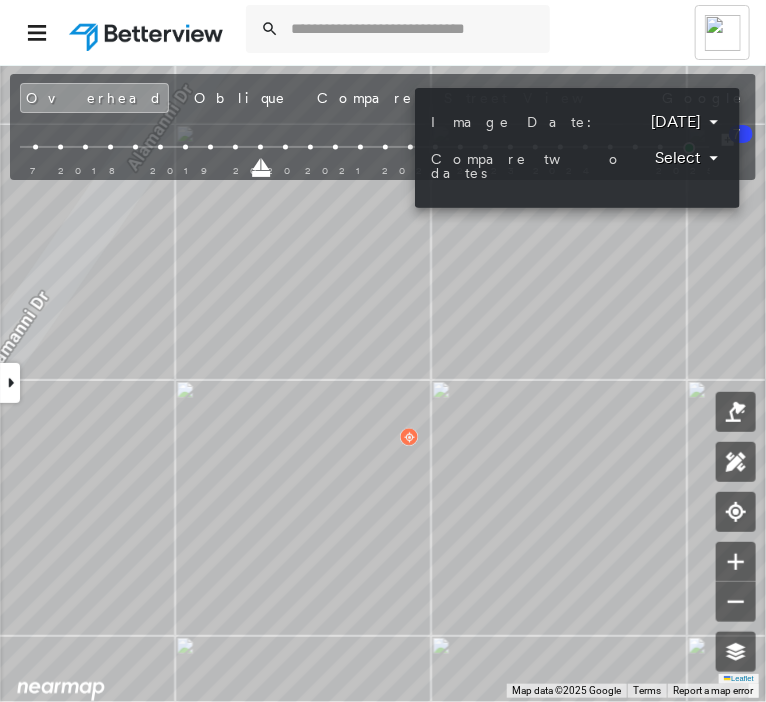 click on "Tower [PERSON_NAME] [PERSON_NAME] Orchid Insurance  -   Personal Lines [STREET_ADDRESS] Assigned to:  - Assigned to:  - Assigned to:  - Open Comments Download PDF Report Summary Construction Occupancy Protection Exposure Determination Looking for roof spotlights? Analyze this date Overhead Obliques Street View Roof Spotlight™ Index 0 100 25 50 75 1 Building Roof Scores 0 Buildings Policy Information Flags :  1 (0 cleared, 1 uncleared) Construction Occupancy Place Detail Protection Exposure FEMA Risk Index Flood Regional Hazard: 1   out of  5 Additional Perils Determination Flags :  1 (0 cleared, 1 uncleared) Uncleared Flags (1) Cleared Flags  (0) Low Low Priority Flagged [DATE] Clear Action Taken New Entry History Quote/New Business Terms & Conditions Added ACV Endorsement Added Cosmetic Endorsement Inspection/Loss Control Report Information Added to Inspection Survey Onsite Inspection Ordered Determined No Inspection Needed General Used Report to Further Agent/Insured Discussion Save 7" at bounding box center (383, 351) 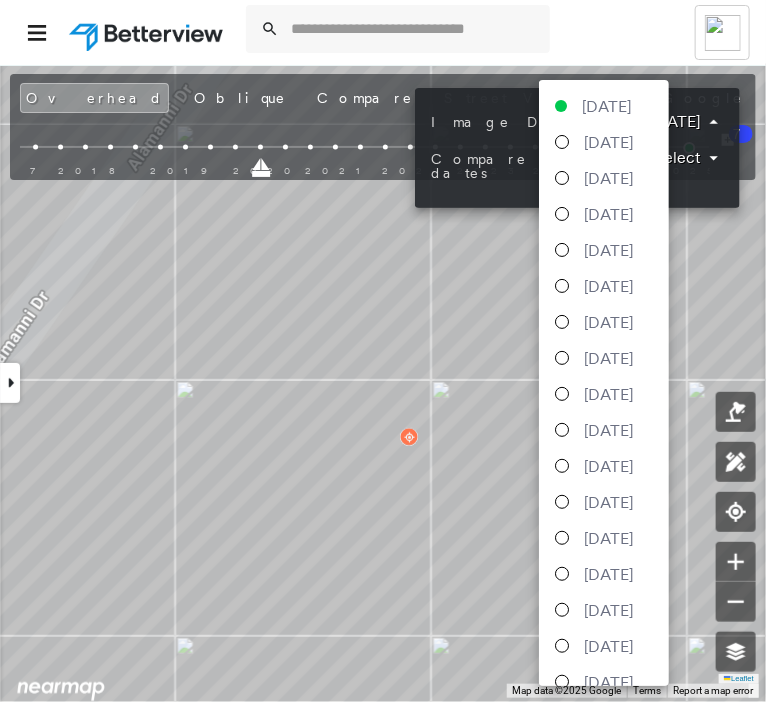 scroll, scrollTop: 334, scrollLeft: 0, axis: vertical 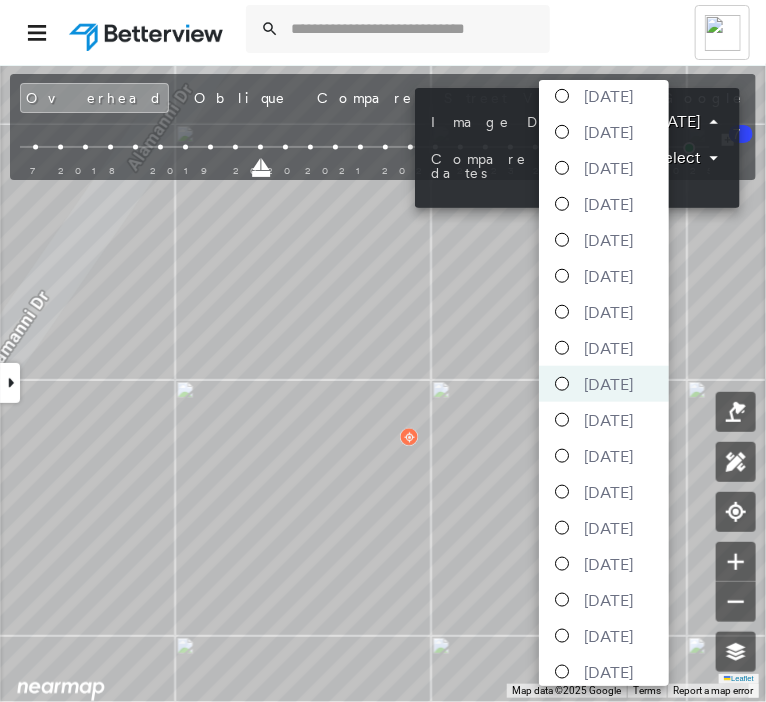 click on "[DATE]" at bounding box center [608, 348] 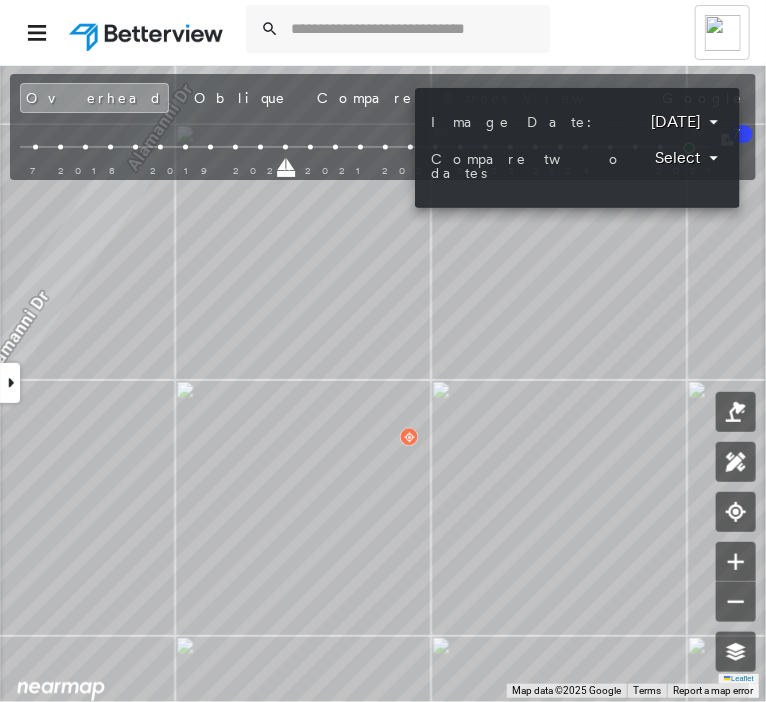 click on "Tower [PERSON_NAME] [PERSON_NAME] Orchid Insurance  -   Personal Lines [STREET_ADDRESS] Assigned to:  - Assigned to:  - Assigned to:  - Open Comments Download PDF Report Summary Construction Occupancy Protection Exposure Determination Looking for roof spotlights? Analyze this date Overhead Obliques Street View Roof Spotlight™ Index 0 100 25 50 75 1 Building Roof Scores 0 Buildings Policy Information Flags :  1 (0 cleared, 1 uncleared) Construction Occupancy Place Detail Protection Exposure FEMA Risk Index Flood Regional Hazard: 1   out of  5 Additional Perils Determination Flags :  1 (0 cleared, 1 uncleared) Uncleared Flags (1) Cleared Flags  (0) Low Low Priority Flagged [DATE] Clear Action Taken New Entry History Quote/New Business Terms & Conditions Added ACV Endorsement Added Cosmetic Endorsement Inspection/Loss Control Report Information Added to Inspection Survey Onsite Inspection Ordered Determined No Inspection Needed General Used Report to Further Agent/Insured Discussion Save 7" at bounding box center (383, 351) 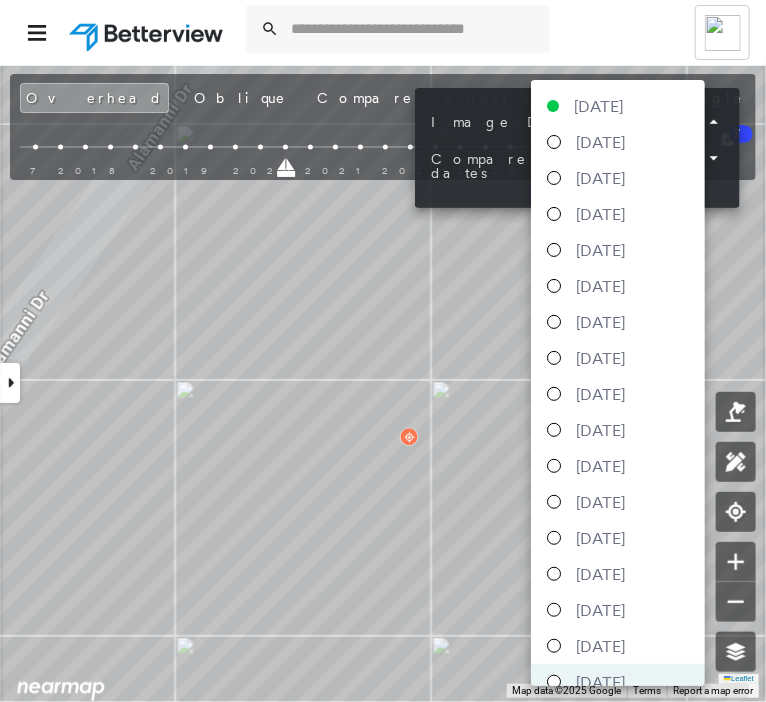 scroll, scrollTop: 317, scrollLeft: 0, axis: vertical 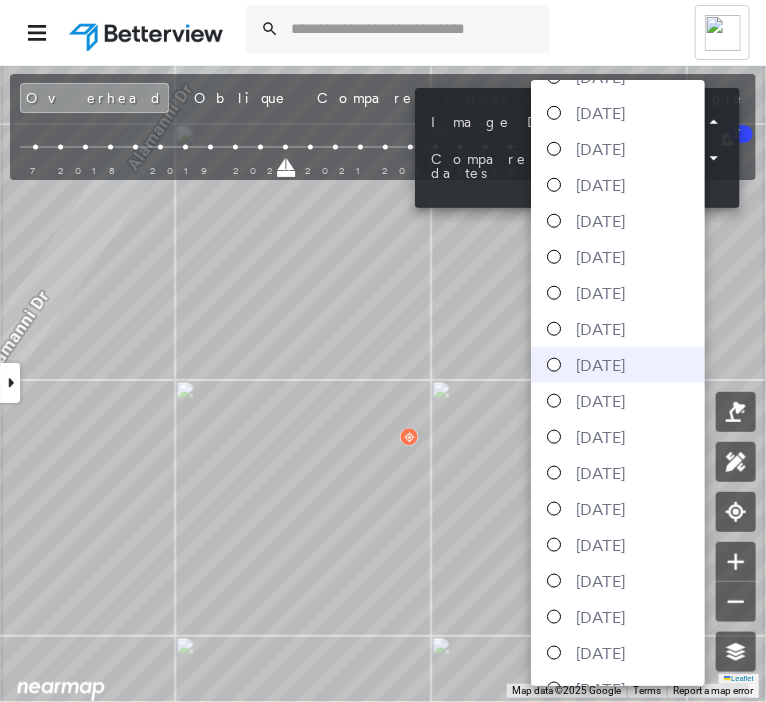 click on "[DATE]" at bounding box center [600, 365] 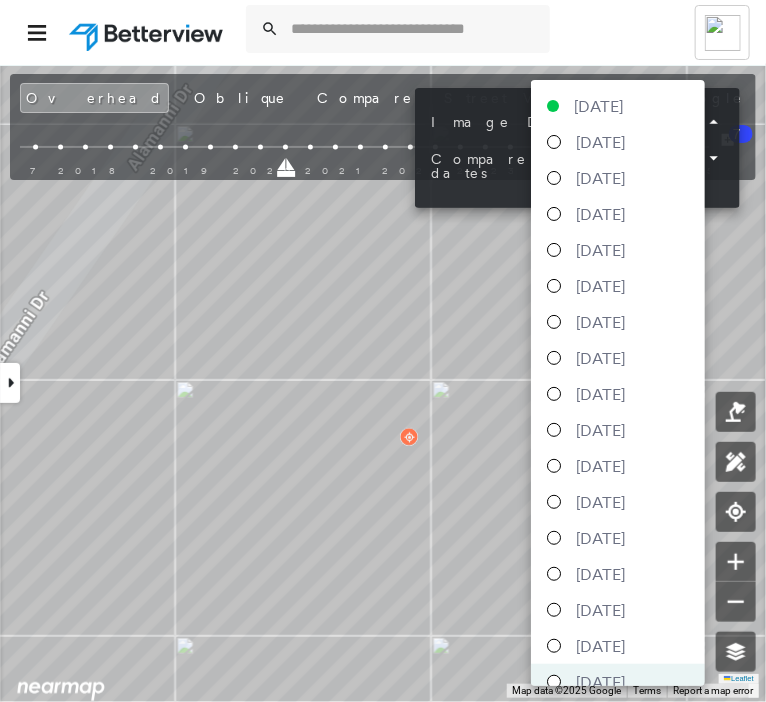 click on "Tower [PERSON_NAME] [PERSON_NAME] Orchid Insurance  -   Personal Lines [STREET_ADDRESS] Assigned to:  - Assigned to:  - Assigned to:  - Open Comments Download PDF Report Summary Construction Occupancy Protection Exposure Determination Looking for roof spotlights? Analyze this date Overhead Obliques Street View Roof Spotlight™ Index 0 100 25 50 75 1 Building Roof Scores 0 Buildings Policy Information Flags :  1 (0 cleared, 1 uncleared) Construction Occupancy Place Detail Protection Exposure FEMA Risk Index Flood Regional Hazard: 1   out of  5 Additional Perils Determination Flags :  1 (0 cleared, 1 uncleared) Uncleared Flags (1) Cleared Flags  (0) Low Low Priority Flagged [DATE] Clear Action Taken New Entry History Quote/New Business Terms & Conditions Added ACV Endorsement Added Cosmetic Endorsement Inspection/Loss Control Report Information Added to Inspection Survey Onsite Inspection Ordered Determined No Inspection Needed General Used Report to Further Agent/Insured Discussion Save 7" at bounding box center (383, 351) 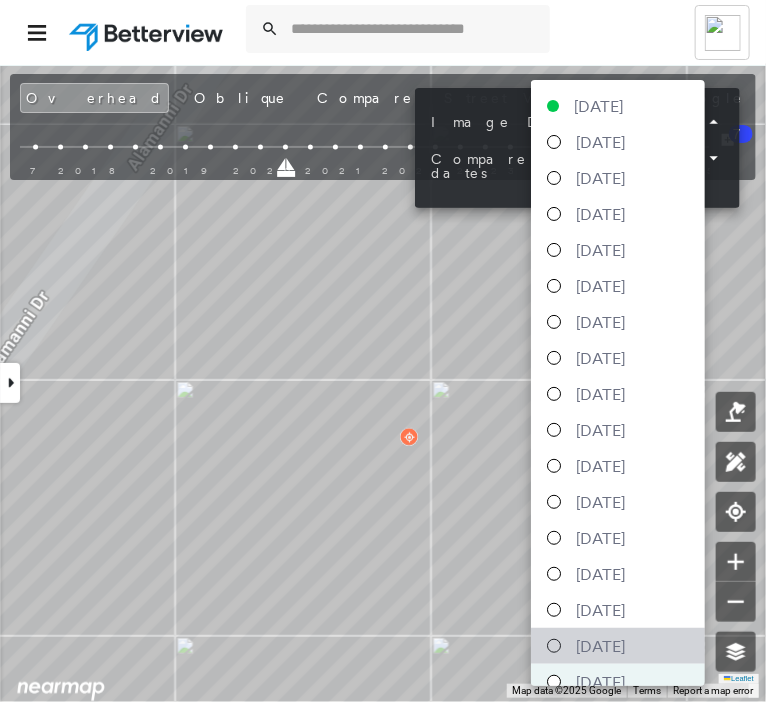 click on "[DATE]" at bounding box center (600, 646) 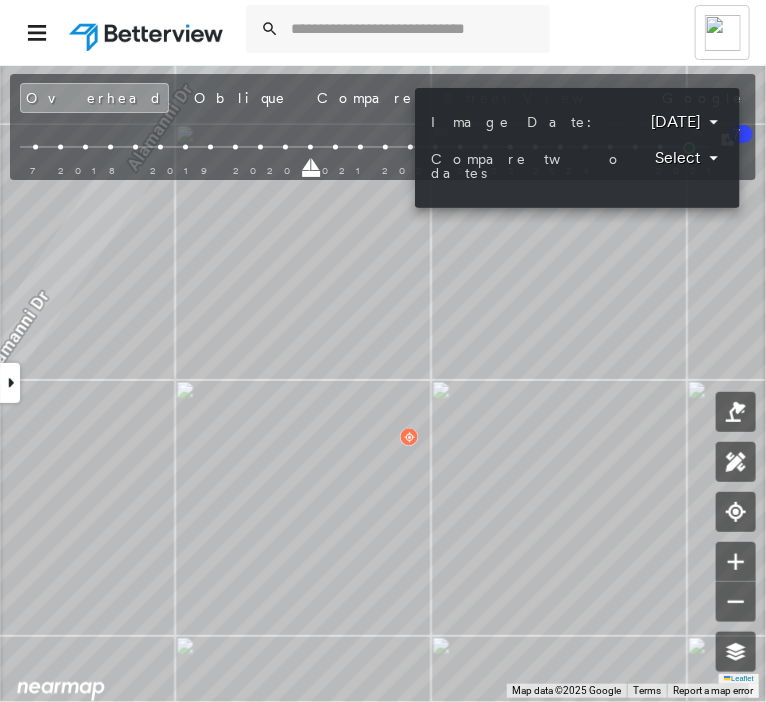 click on "Tower [PERSON_NAME] [PERSON_NAME] Orchid Insurance  -   Personal Lines [STREET_ADDRESS] Assigned to:  - Assigned to:  - Assigned to:  - Open Comments Download PDF Report Summary Construction Occupancy Protection Exposure Determination Looking for roof spotlights? Analyze this date Overhead Obliques Street View Roof Spotlight™ Index 0 100 25 50 75 1 Building Roof Scores 0 Buildings Policy Information Flags :  1 (0 cleared, 1 uncleared) Construction Occupancy Place Detail Protection Exposure FEMA Risk Index Flood Regional Hazard: 1   out of  5 Additional Perils Determination Flags :  1 (0 cleared, 1 uncleared) Uncleared Flags (1) Cleared Flags  (0) Low Low Priority Flagged [DATE] Clear Action Taken New Entry History Quote/New Business Terms & Conditions Added ACV Endorsement Added Cosmetic Endorsement Inspection/Loss Control Report Information Added to Inspection Survey Onsite Inspection Ordered Determined No Inspection Needed General Used Report to Further Agent/Insured Discussion Save 7" at bounding box center (383, 351) 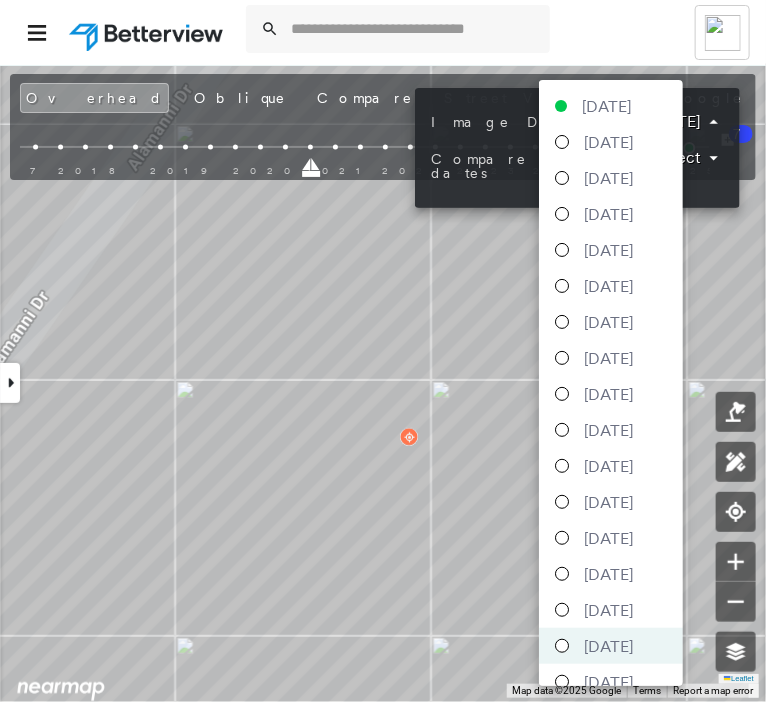 click on "[DATE]" at bounding box center [608, 610] 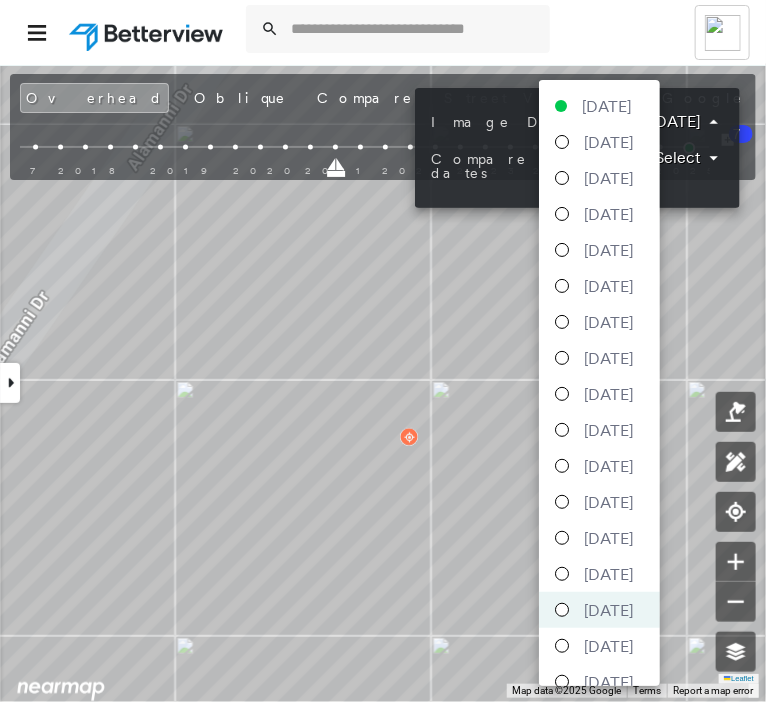 click on "Tower [PERSON_NAME] [PERSON_NAME] Orchid Insurance  -   Personal Lines [STREET_ADDRESS] Assigned to:  - Assigned to:  - Assigned to:  - Open Comments Download PDF Report Summary Construction Occupancy Protection Exposure Determination Looking for roof spotlights? Analyze this date Overhead Obliques Street View Roof Spotlight™ Index 0 100 25 50 75 1 Building Roof Scores 0 Buildings Policy Information Flags :  1 (0 cleared, 1 uncleared) Construction Occupancy Place Detail Protection Exposure FEMA Risk Index Flood Regional Hazard: 1   out of  5 Additional Perils Determination Flags :  1 (0 cleared, 1 uncleared) Uncleared Flags (1) Cleared Flags  (0) Low Low Priority Flagged [DATE] Clear Action Taken New Entry History Quote/New Business Terms & Conditions Added ACV Endorsement Added Cosmetic Endorsement Inspection/Loss Control Report Information Added to Inspection Survey Onsite Inspection Ordered Determined No Inspection Needed General Used Report to Further Agent/Insured Discussion Save 7" at bounding box center [383, 351] 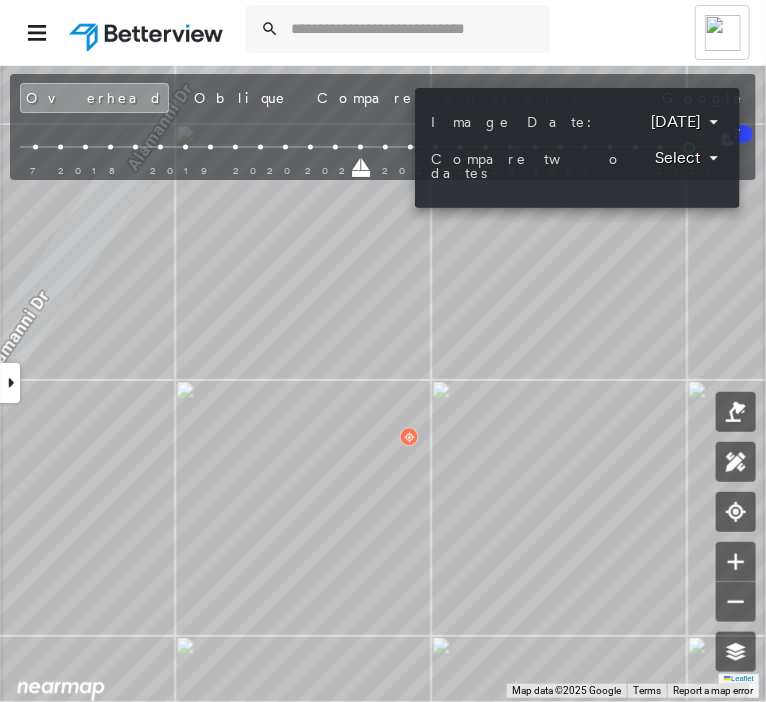 click on "Tower [PERSON_NAME] [PERSON_NAME] Orchid Insurance  -   Personal Lines [STREET_ADDRESS] Assigned to:  - Assigned to:  - Assigned to:  - Open Comments Download PDF Report Summary Construction Occupancy Protection Exposure Determination Looking for roof spotlights? Analyze this date Overhead Obliques Street View Roof Spotlight™ Index 0 100 25 50 75 1 Building Roof Scores 0 Buildings Policy Information Flags :  1 (0 cleared, 1 uncleared) Construction Occupancy Place Detail Protection Exposure FEMA Risk Index Flood Regional Hazard: 1   out of  5 Additional Perils Determination Flags :  1 (0 cleared, 1 uncleared) Uncleared Flags (1) Cleared Flags  (0) Low Low Priority Flagged [DATE] Clear Action Taken New Entry History Quote/New Business Terms & Conditions Added ACV Endorsement Added Cosmetic Endorsement Inspection/Loss Control Report Information Added to Inspection Survey Onsite Inspection Ordered Determined No Inspection Needed General Used Report to Further Agent/Insured Discussion Save 7" at bounding box center [383, 351] 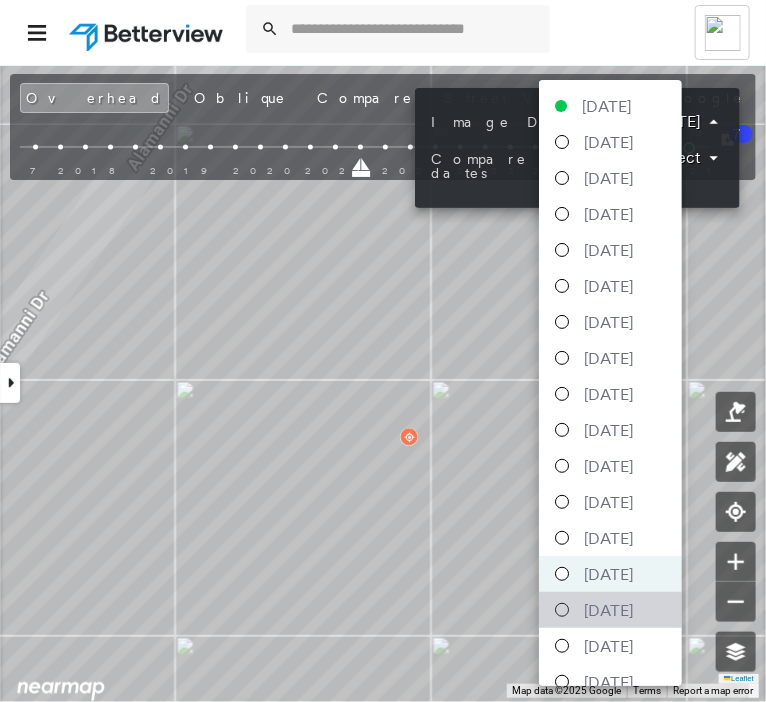 click on "[DATE]" at bounding box center [608, 610] 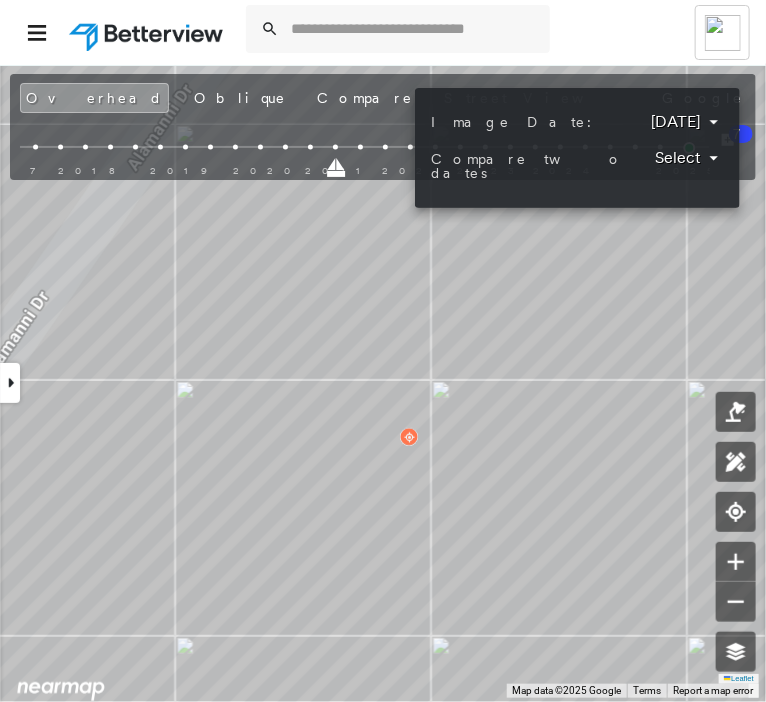click on "Tower [PERSON_NAME] [PERSON_NAME] Orchid Insurance  -   Personal Lines [STREET_ADDRESS] Assigned to:  - Assigned to:  - Assigned to:  - Open Comments Download PDF Report Summary Construction Occupancy Protection Exposure Determination Looking for roof spotlights? Analyze this date Overhead Obliques Street View Roof Spotlight™ Index 0 100 25 50 75 1 Building Roof Scores 0 Buildings Policy Information Flags :  1 (0 cleared, 1 uncleared) Construction Occupancy Place Detail Protection Exposure FEMA Risk Index Flood Regional Hazard: 1   out of  5 Additional Perils Determination Flags :  1 (0 cleared, 1 uncleared) Uncleared Flags (1) Cleared Flags  (0) Low Low Priority Flagged [DATE] Clear Action Taken New Entry History Quote/New Business Terms & Conditions Added ACV Endorsement Added Cosmetic Endorsement Inspection/Loss Control Report Information Added to Inspection Survey Onsite Inspection Ordered Determined No Inspection Needed General Used Report to Further Agent/Insured Discussion Save 7" at bounding box center [383, 351] 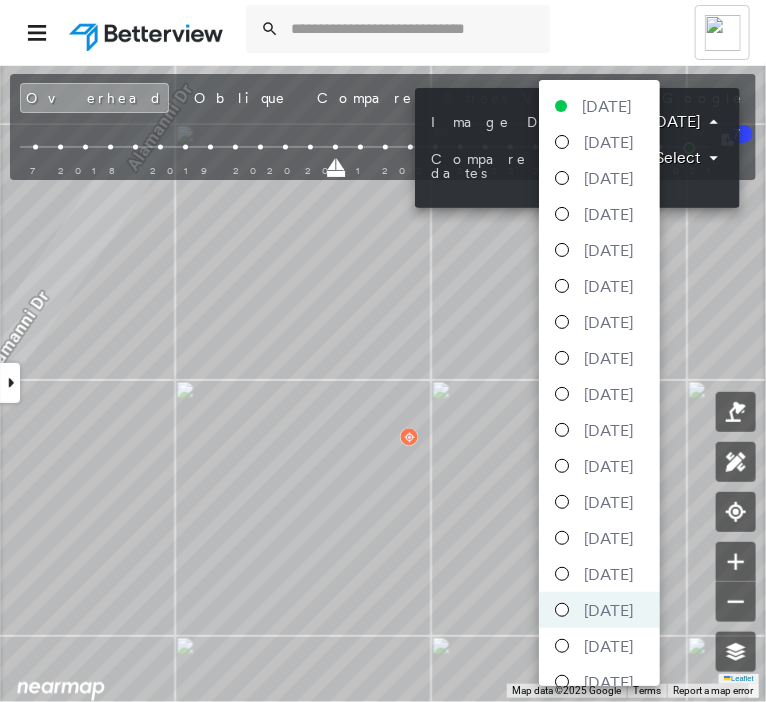 click on "[DATE]" at bounding box center (608, 574) 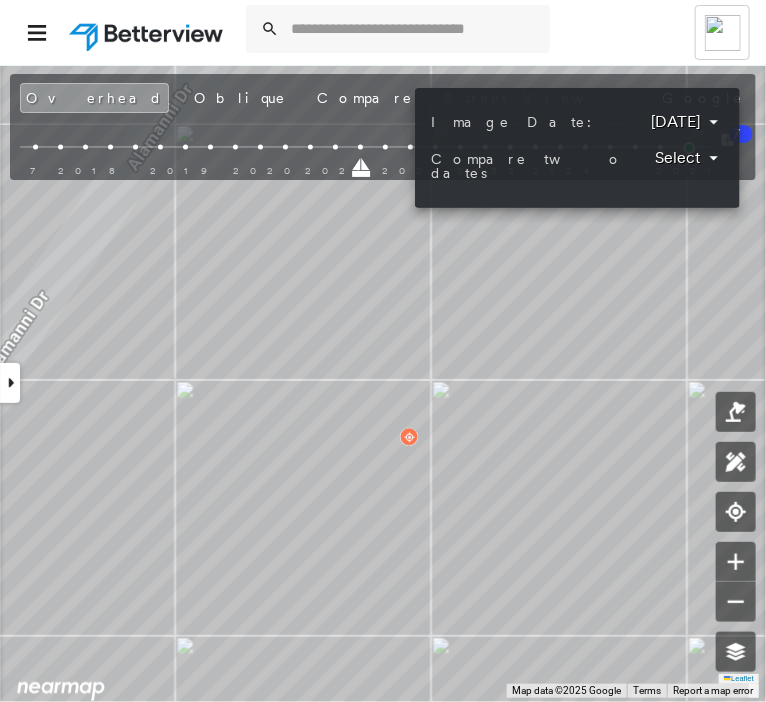 click on "Compare two dates Select" at bounding box center [577, 166] 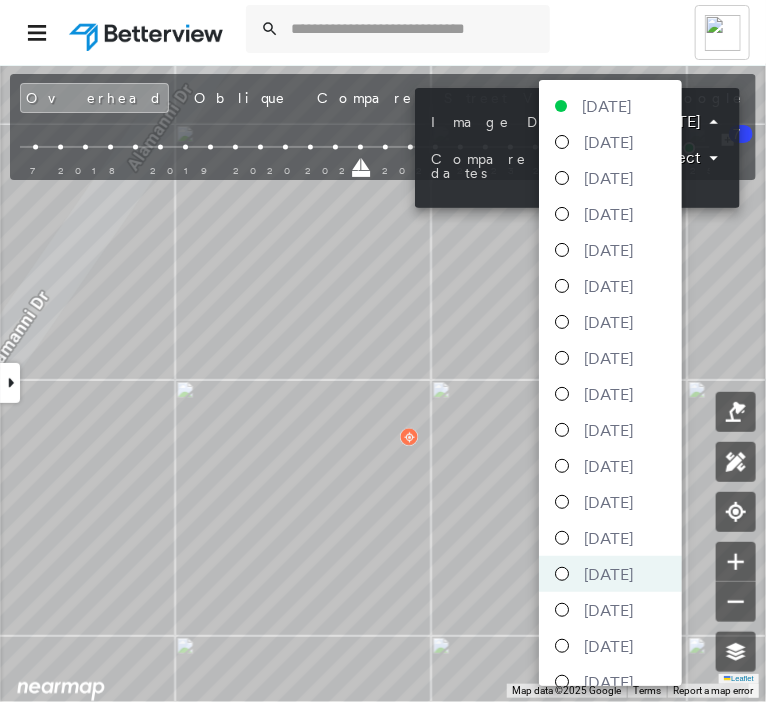 click on "[DATE]" at bounding box center (608, 538) 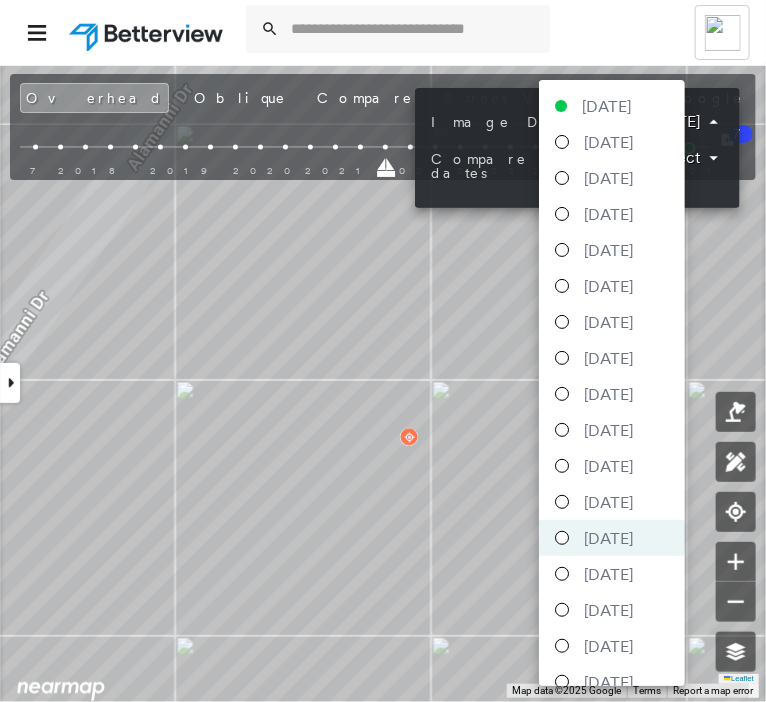 click on "Tower [PERSON_NAME] [PERSON_NAME] Orchid Insurance  -   Personal Lines [STREET_ADDRESS] Assigned to:  - Assigned to:  - Assigned to:  - Open Comments Download PDF Report Summary Construction Occupancy Protection Exposure Determination Looking for roof spotlights? Analyze this date Overhead Obliques Street View Roof Spotlight™ Index 0 100 25 50 75 1 Building Roof Scores 0 Buildings Policy Information Flags :  1 (0 cleared, 1 uncleared) Construction Occupancy Place Detail Protection Exposure FEMA Risk Index Flood Regional Hazard: 1   out of  5 Additional Perils Determination Flags :  1 (0 cleared, 1 uncleared) Uncleared Flags (1) Cleared Flags  (0) Low Low Priority Flagged [DATE] Clear Action Taken New Entry History Quote/New Business Terms & Conditions Added ACV Endorsement Added Cosmetic Endorsement Inspection/Loss Control Report Information Added to Inspection Survey Onsite Inspection Ordered Determined No Inspection Needed General Used Report to Further Agent/Insured Discussion Save 7" at bounding box center (383, 351) 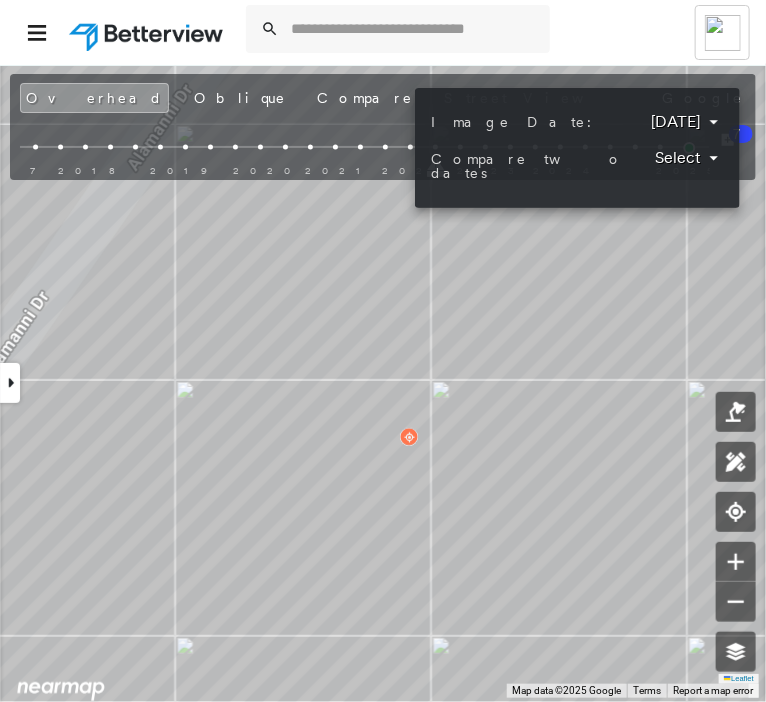 click on "**********" at bounding box center [577, 148] 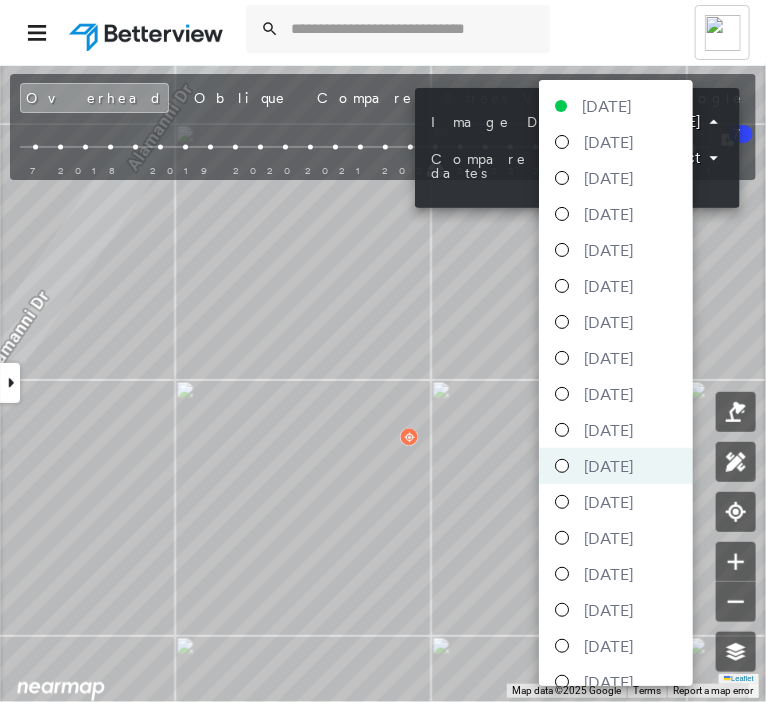 click on "[DATE]" at bounding box center [608, 502] 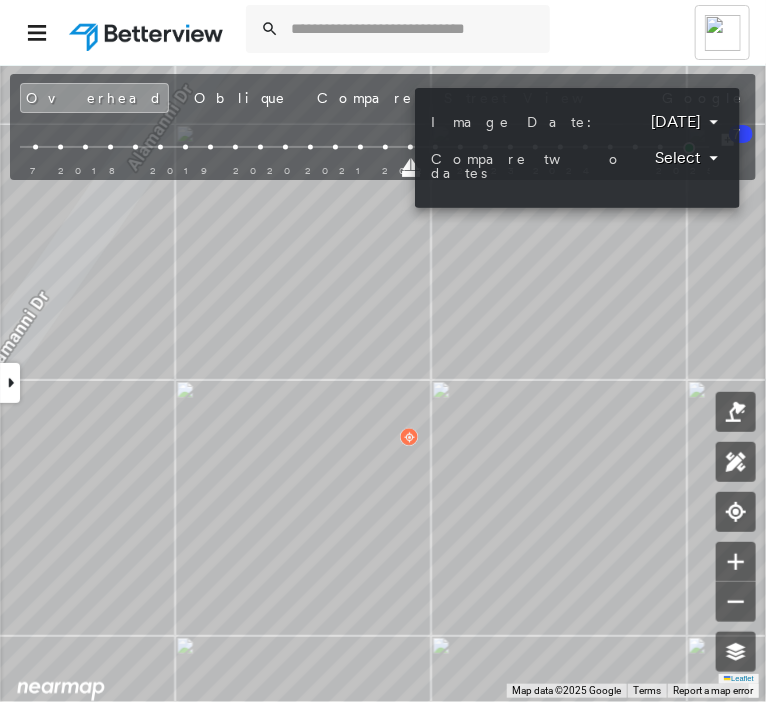 click on "Tower [PERSON_NAME] [PERSON_NAME] Orchid Insurance  -   Personal Lines [STREET_ADDRESS] Assigned to:  - Assigned to:  - Assigned to:  - Open Comments Download PDF Report Summary Construction Occupancy Protection Exposure Determination Looking for roof spotlights? Analyze this date Overhead Obliques Street View Roof Spotlight™ Index 0 100 25 50 75 1 Building Roof Scores 0 Buildings Policy Information Flags :  1 (0 cleared, 1 uncleared) Construction Occupancy Place Detail Protection Exposure FEMA Risk Index Flood Regional Hazard: 1   out of  5 Additional Perils Determination Flags :  1 (0 cleared, 1 uncleared) Uncleared Flags (1) Cleared Flags  (0) Low Low Priority Flagged [DATE] Clear Action Taken New Entry History Quote/New Business Terms & Conditions Added ACV Endorsement Added Cosmetic Endorsement Inspection/Loss Control Report Information Added to Inspection Survey Onsite Inspection Ordered Determined No Inspection Needed General Used Report to Further Agent/Insured Discussion Save 7" at bounding box center (383, 351) 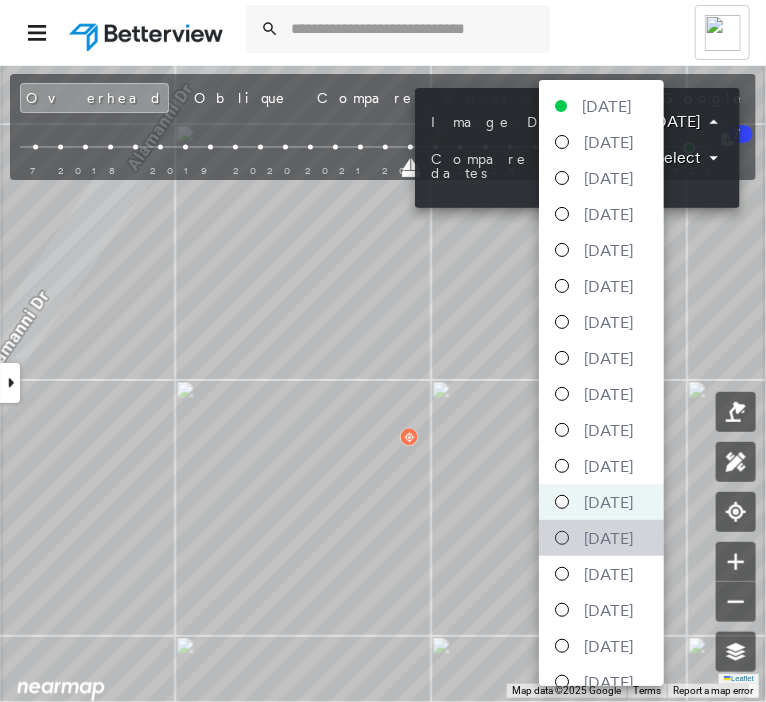 click on "[DATE]" at bounding box center [608, 538] 